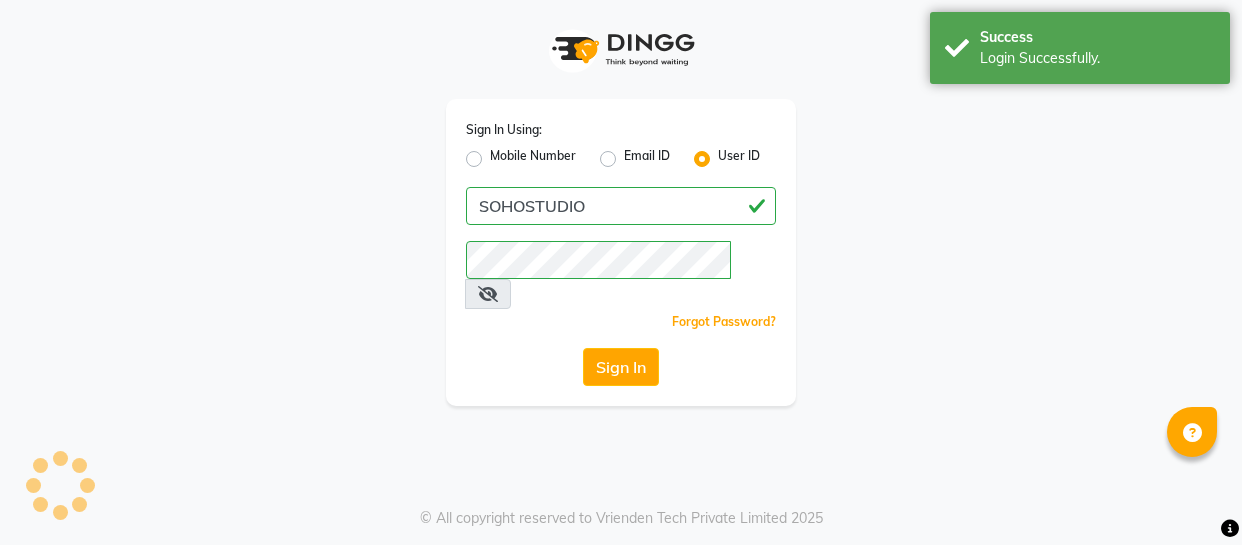 scroll, scrollTop: 0, scrollLeft: 0, axis: both 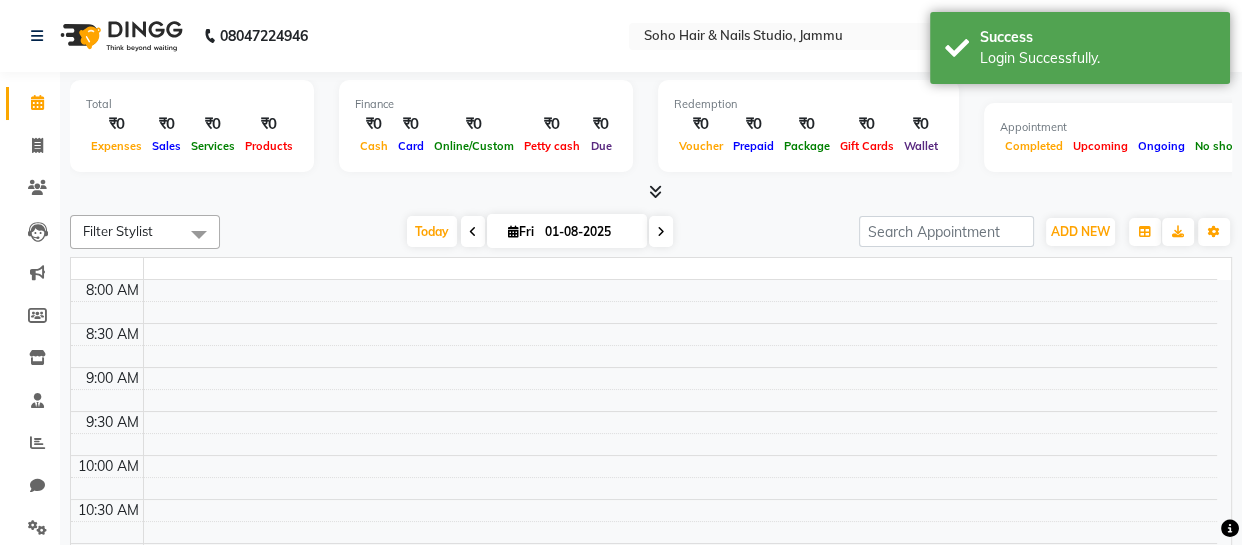 select on "en" 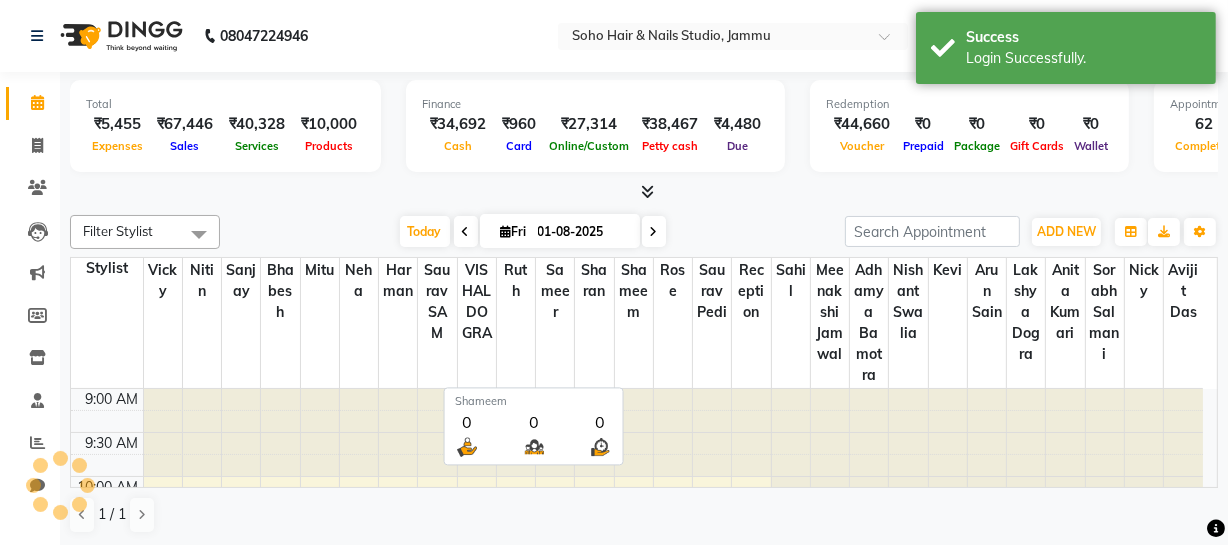 scroll, scrollTop: 0, scrollLeft: 0, axis: both 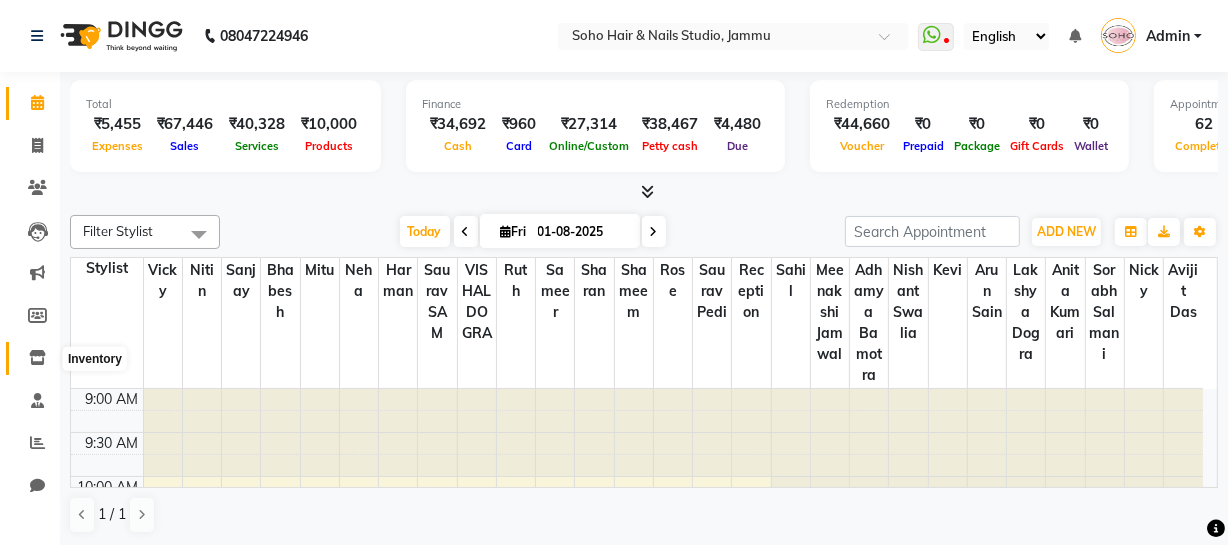 click 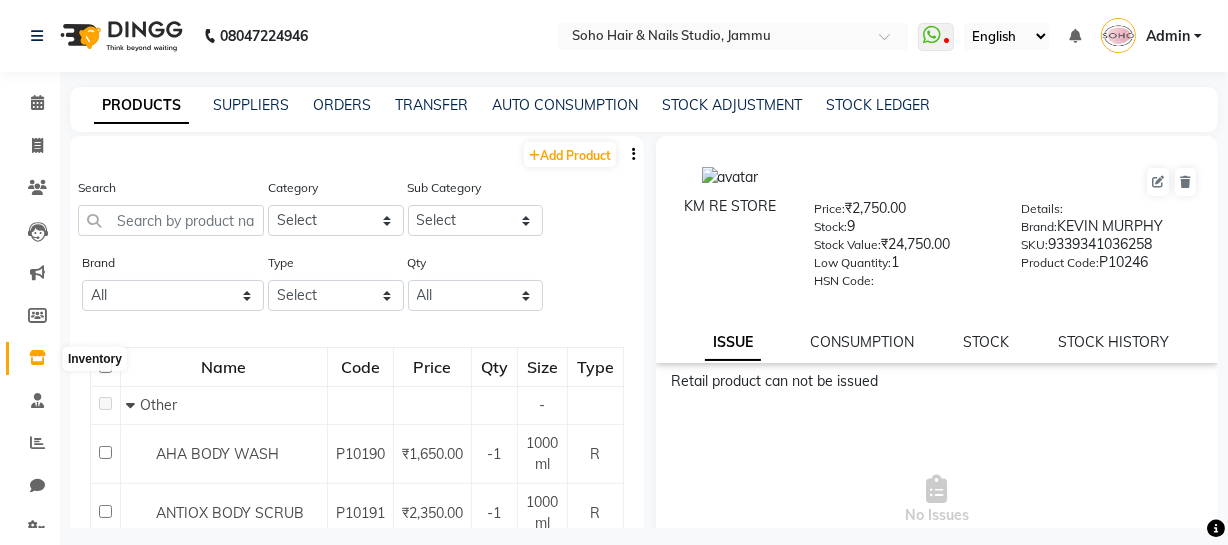 click 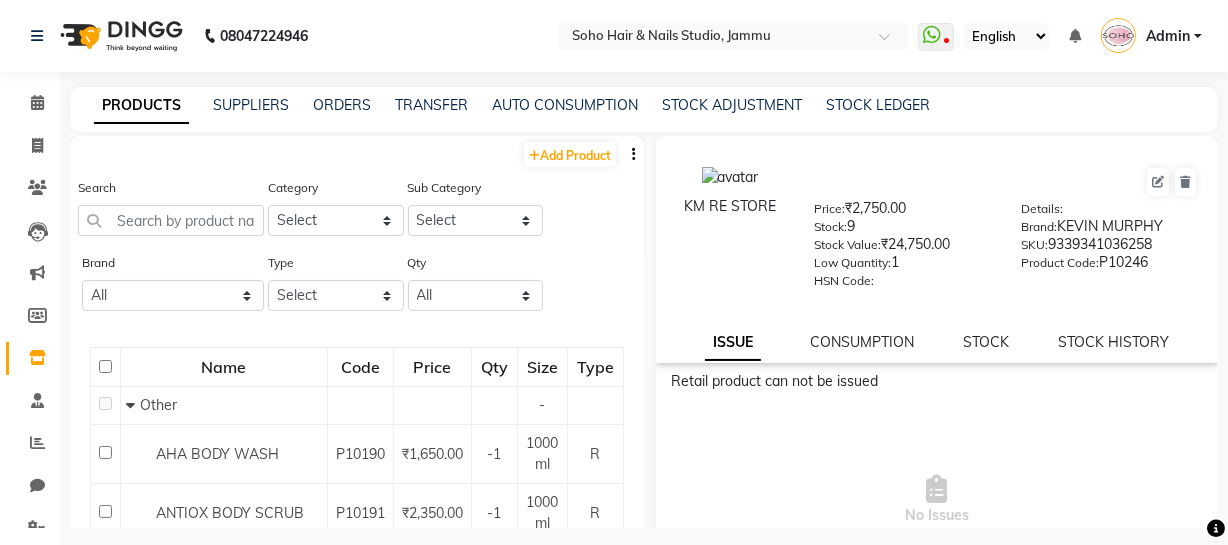 click 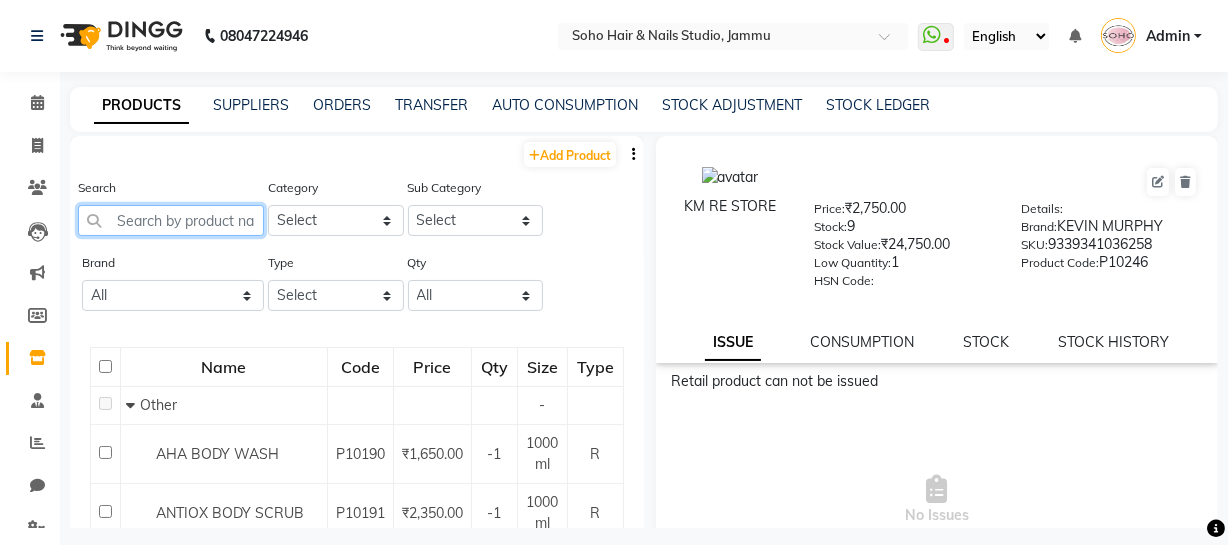 click 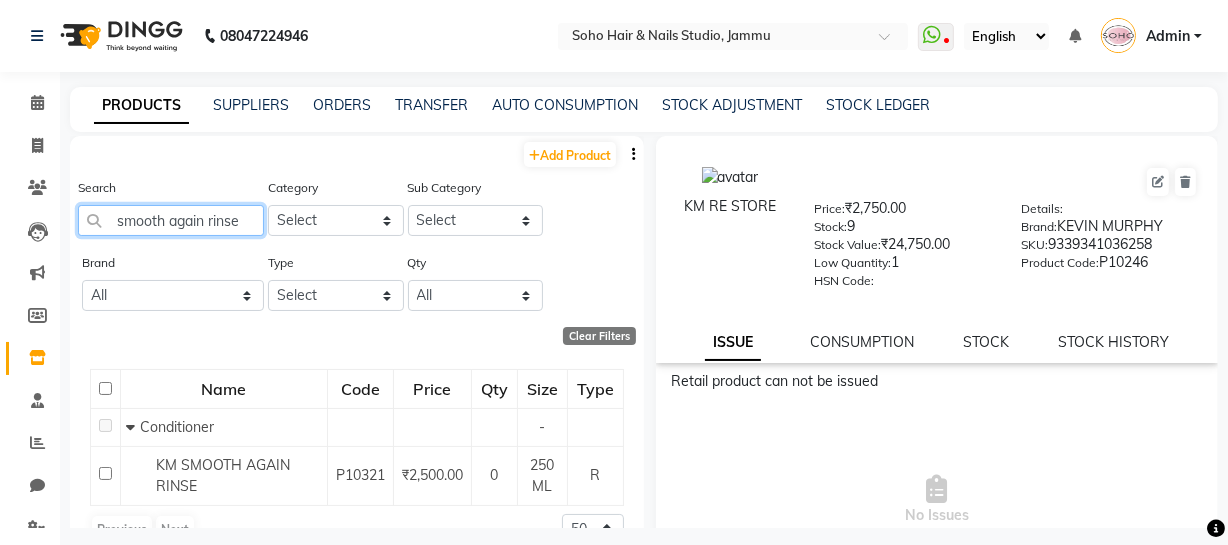 scroll, scrollTop: 38, scrollLeft: 0, axis: vertical 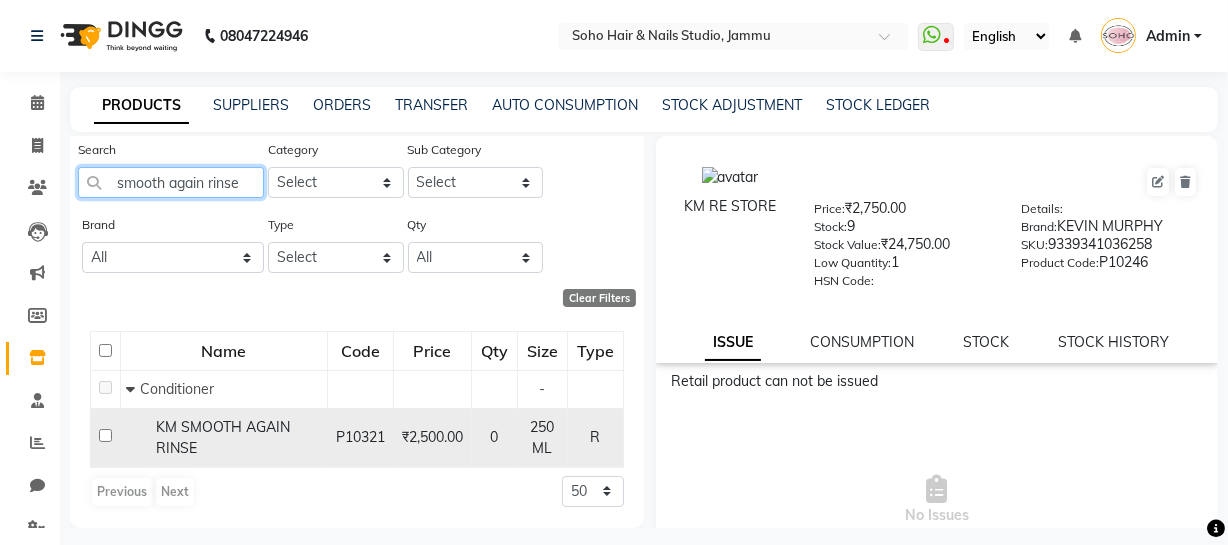 type on "smooth again rinse" 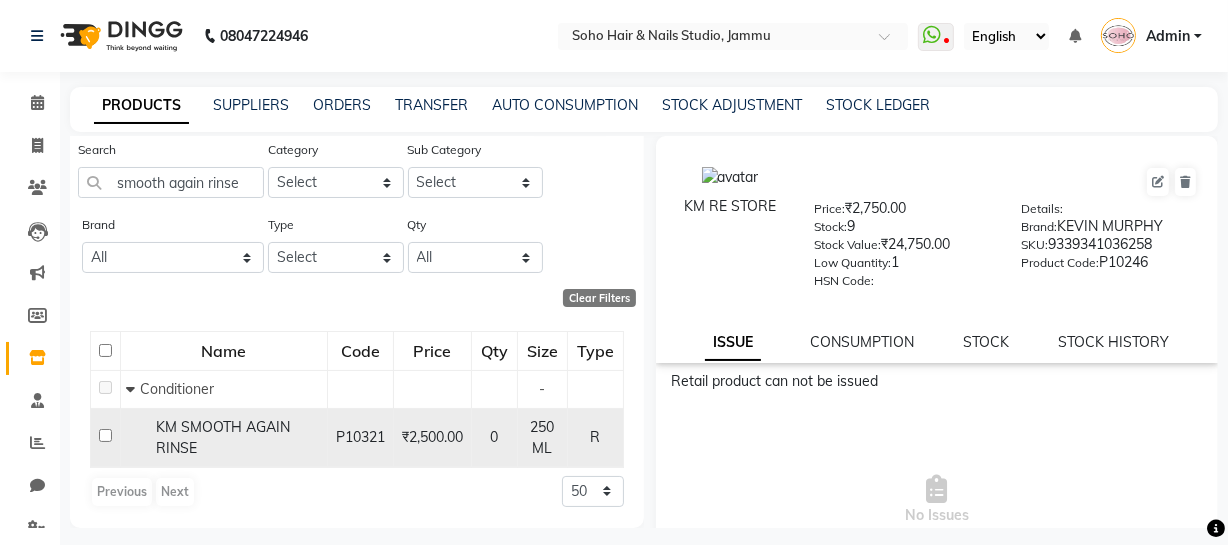 click on "KM SMOOTH AGAIN RINSE" 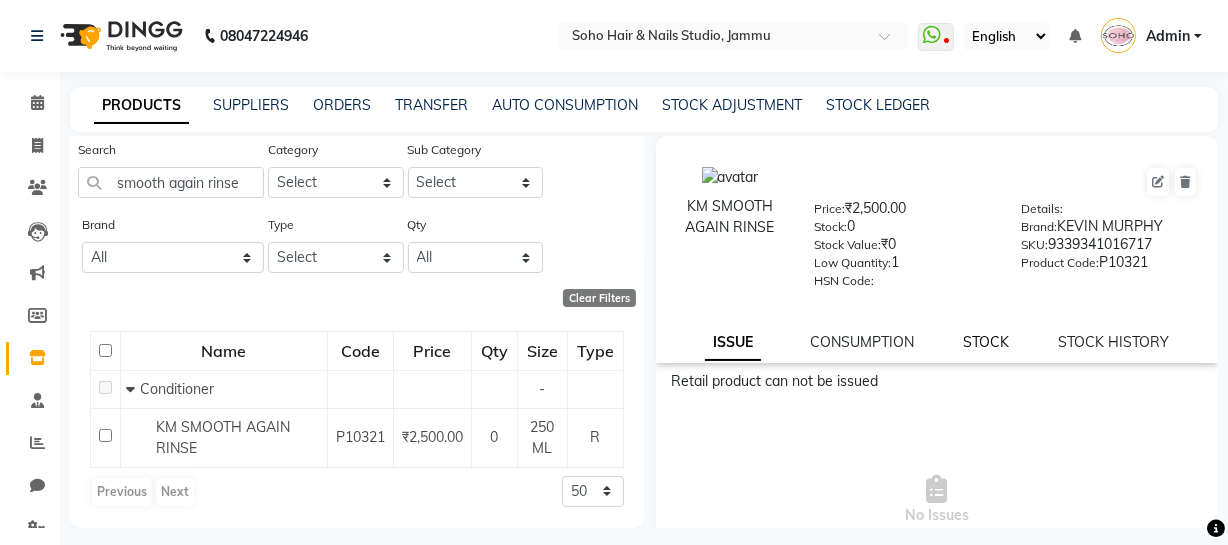 click on "STOCK" 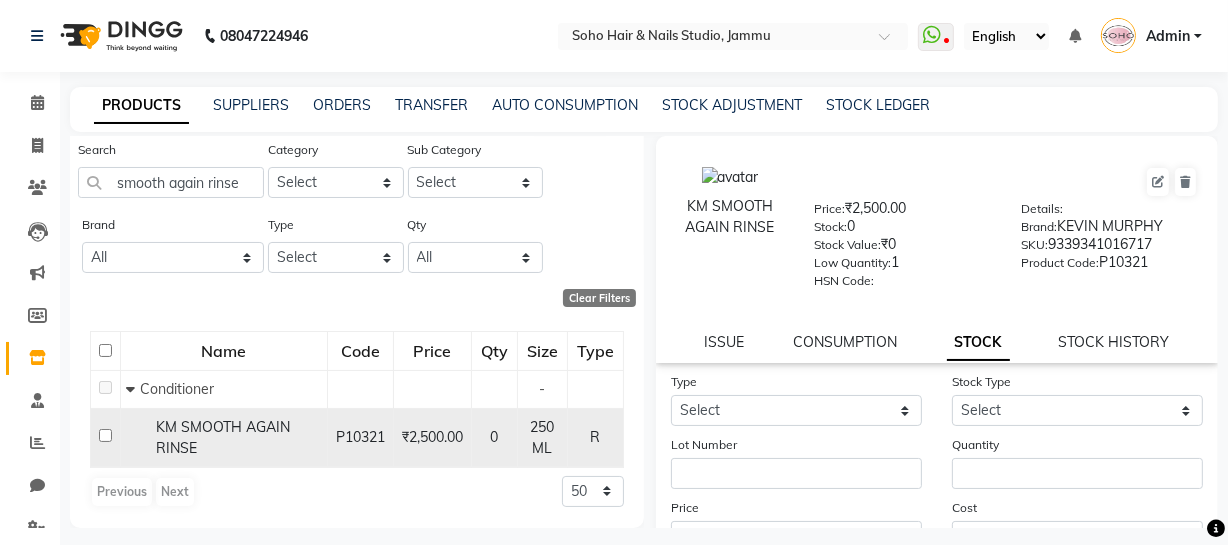 click on "KM SMOOTH AGAIN RINSE" 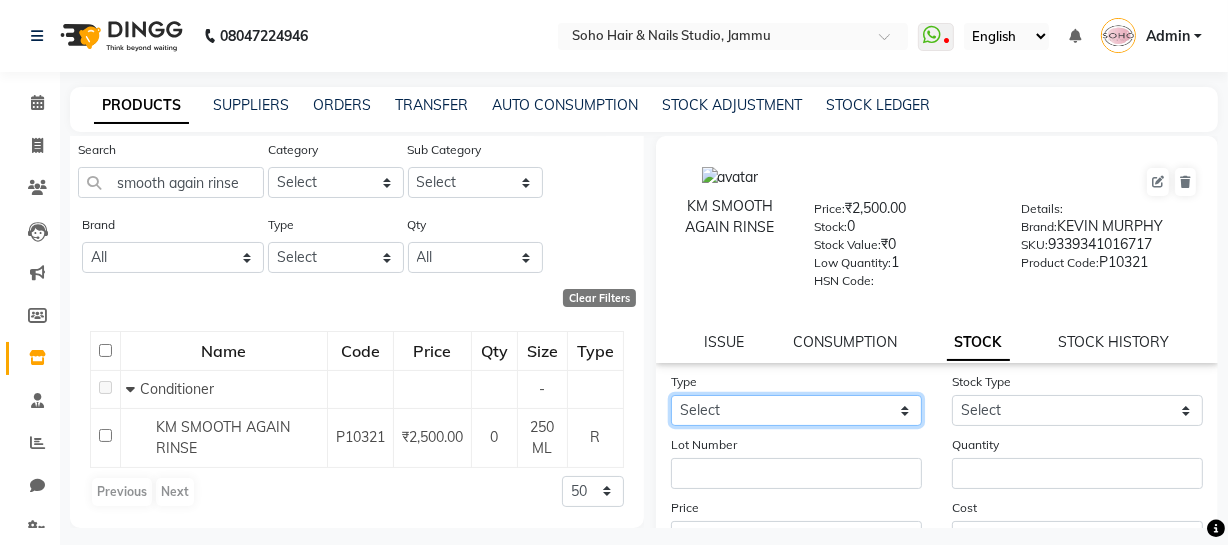 click on "Select In Out" 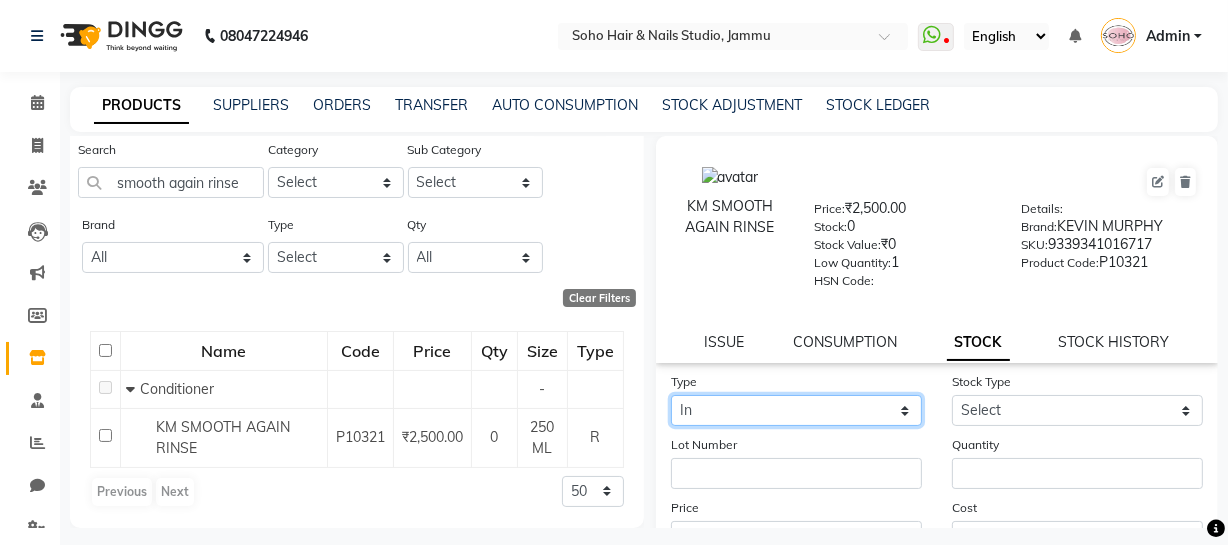 click on "Select In Out" 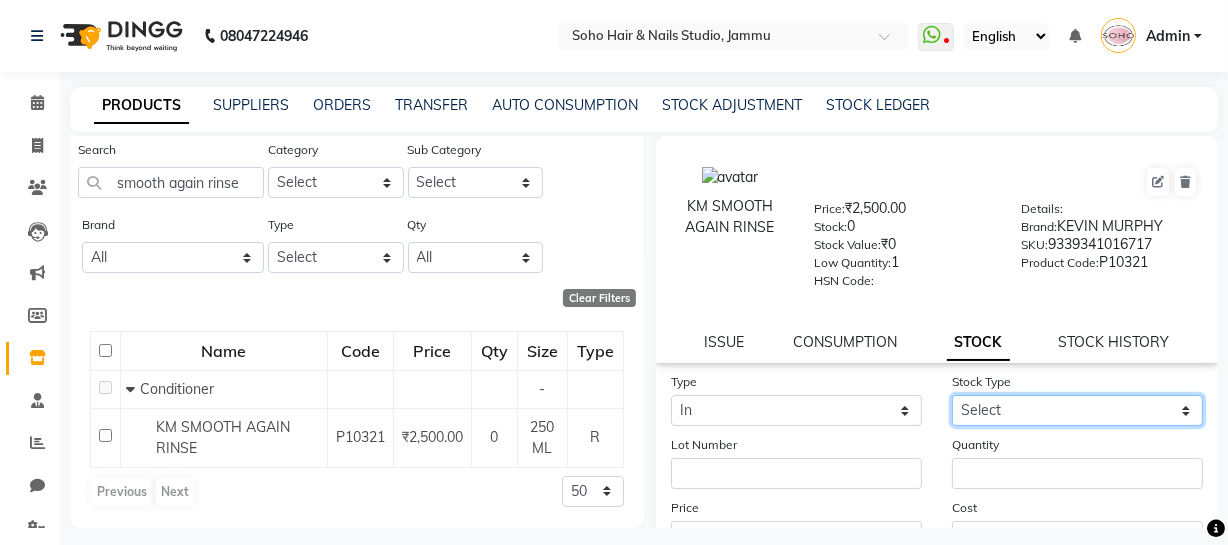 drag, startPoint x: 1088, startPoint y: 408, endPoint x: 1081, endPoint y: 423, distance: 16.552946 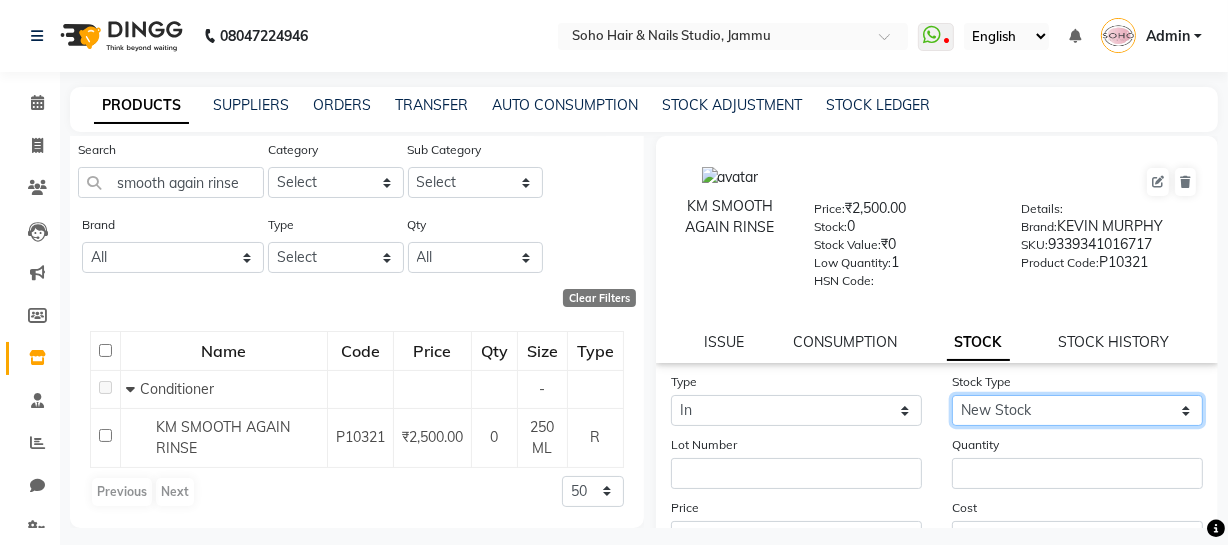 click on "Select New Stock Adjustment Return Other" 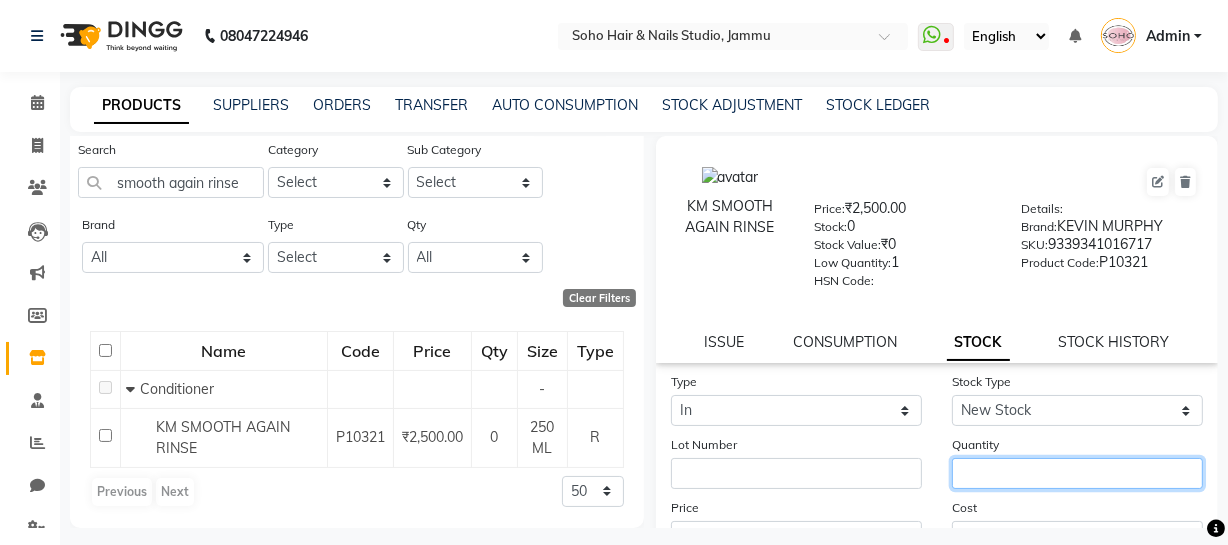 click 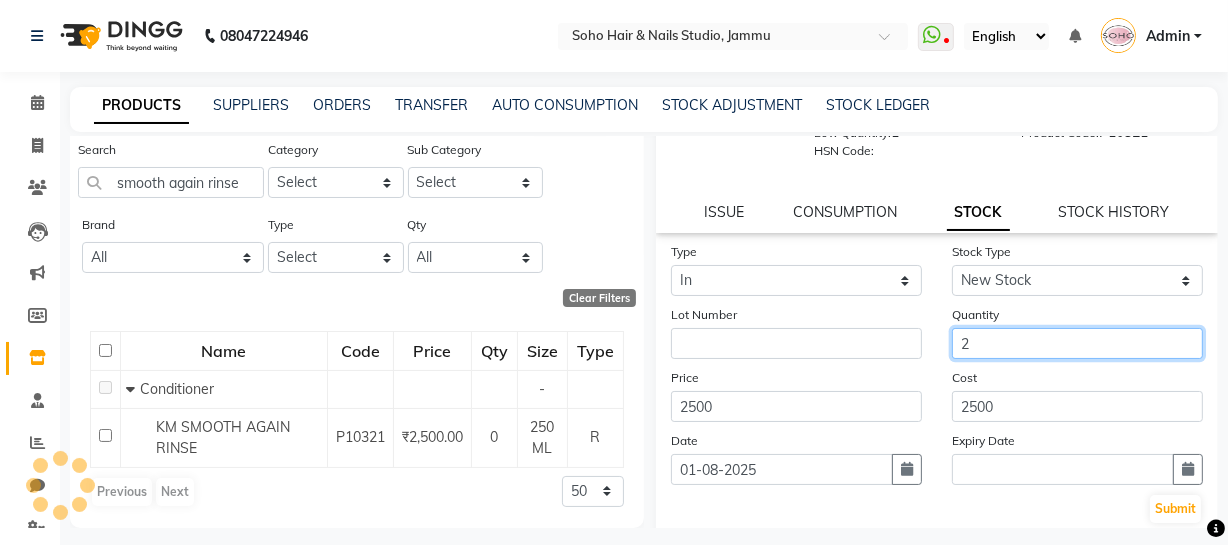 scroll, scrollTop: 140, scrollLeft: 0, axis: vertical 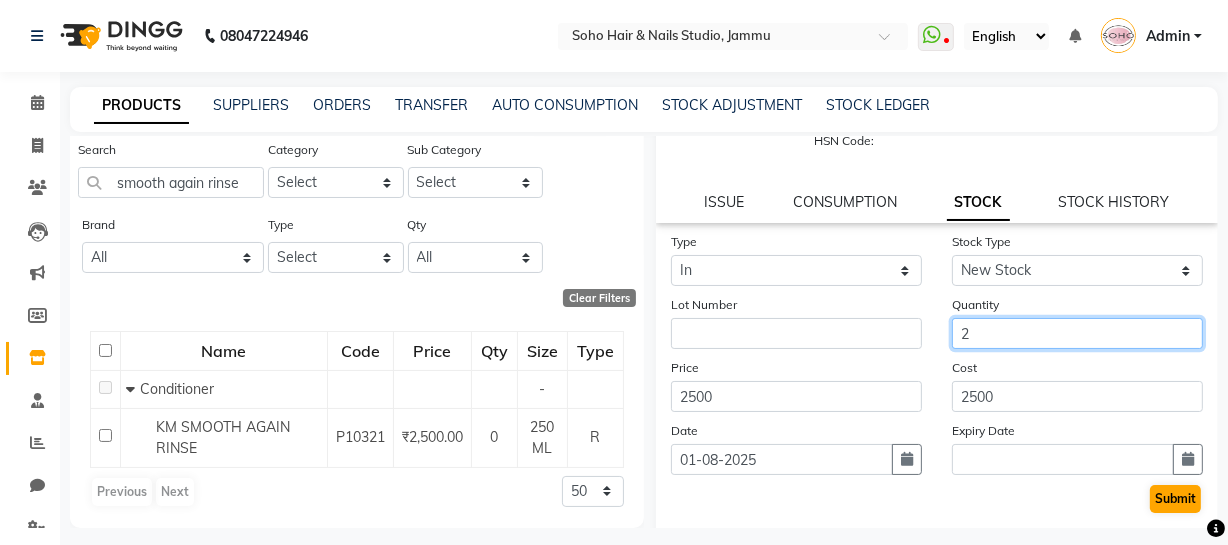 type on "2" 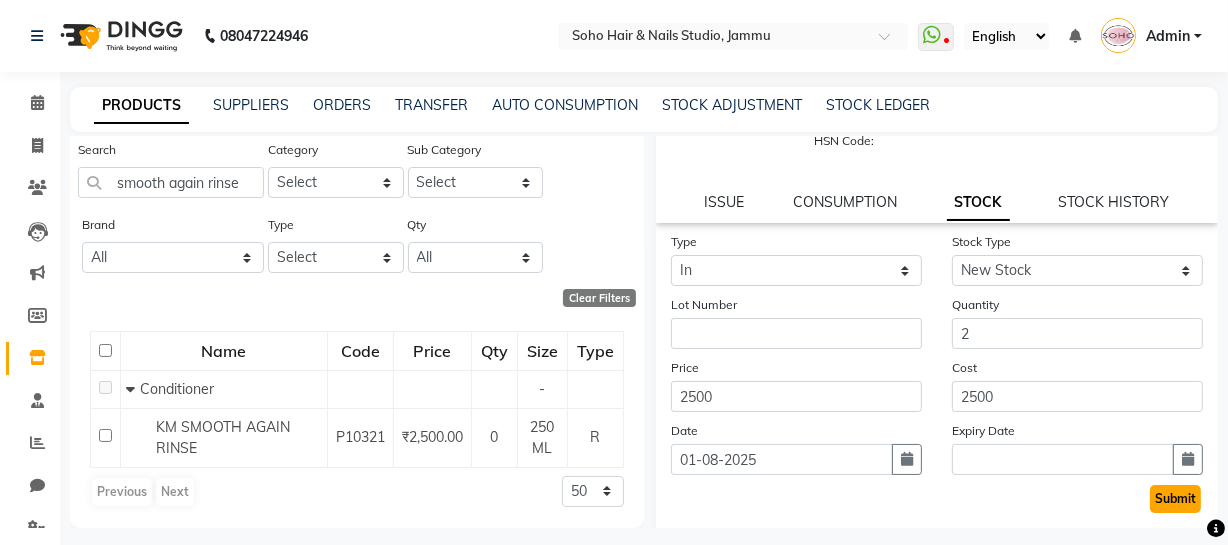 click on "Submit" 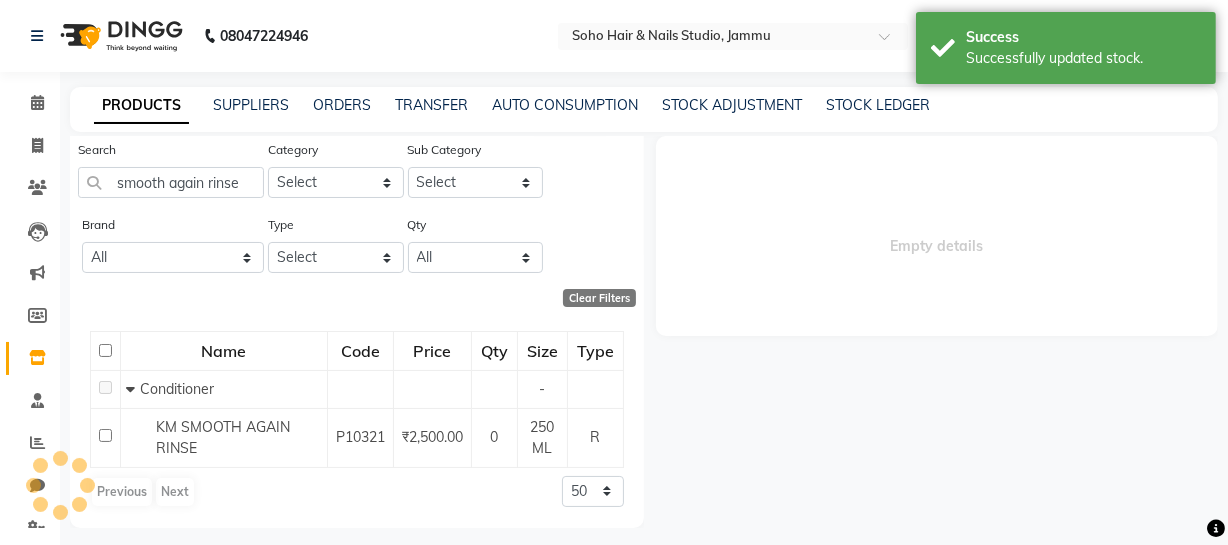 scroll, scrollTop: 0, scrollLeft: 0, axis: both 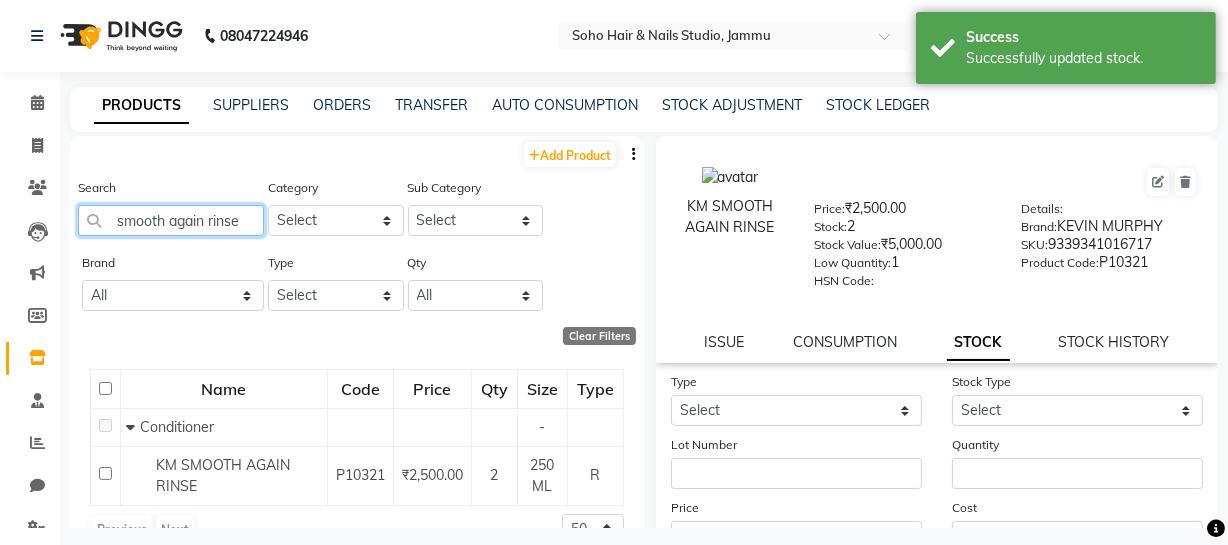 click on "smooth again rinse" 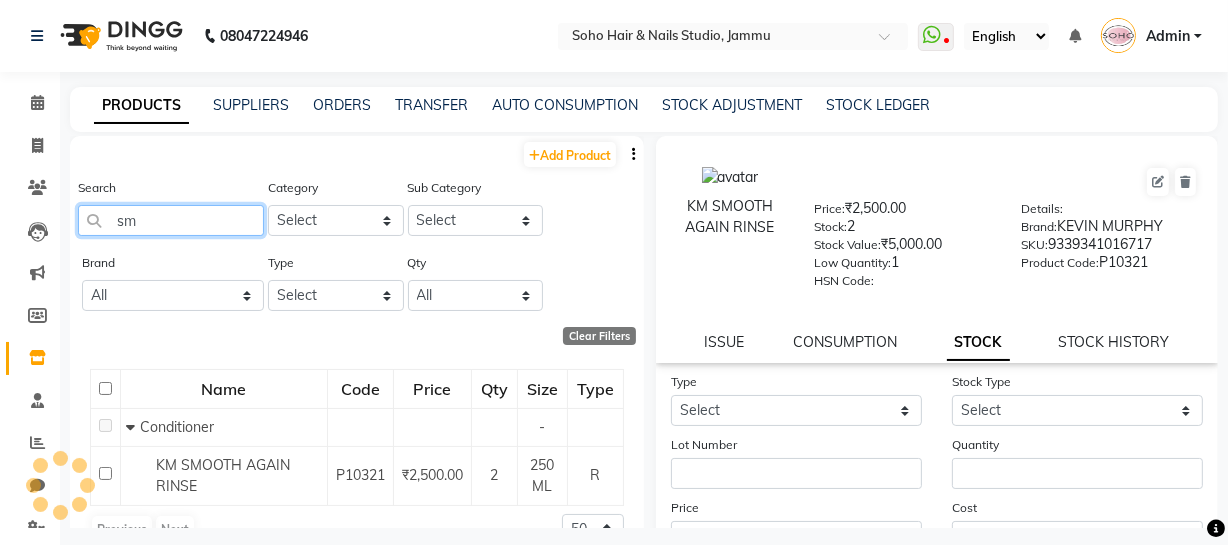 type on "s" 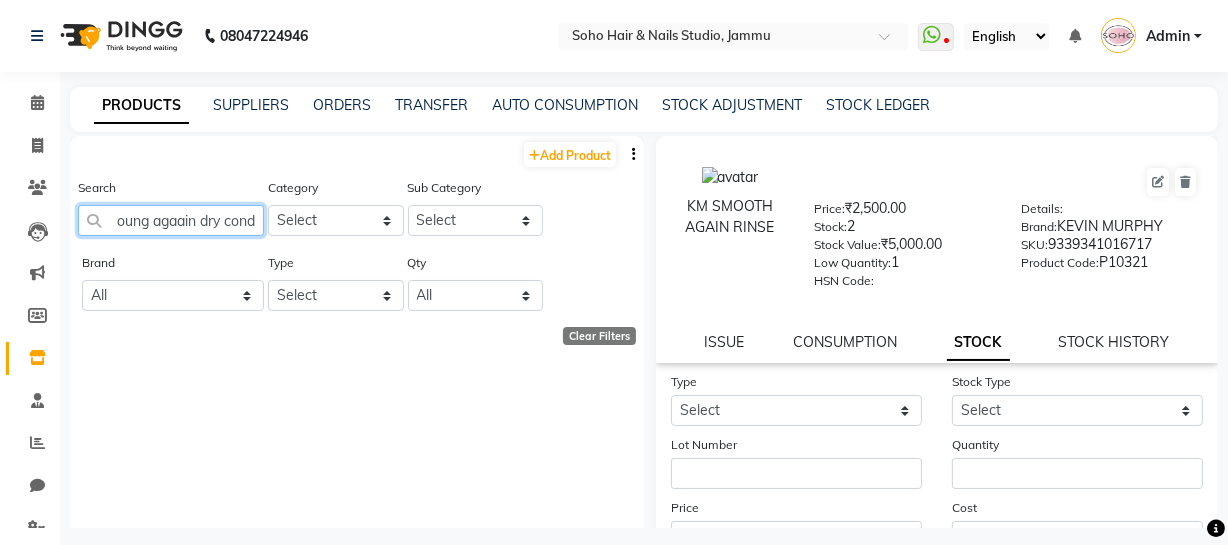 scroll, scrollTop: 0, scrollLeft: 0, axis: both 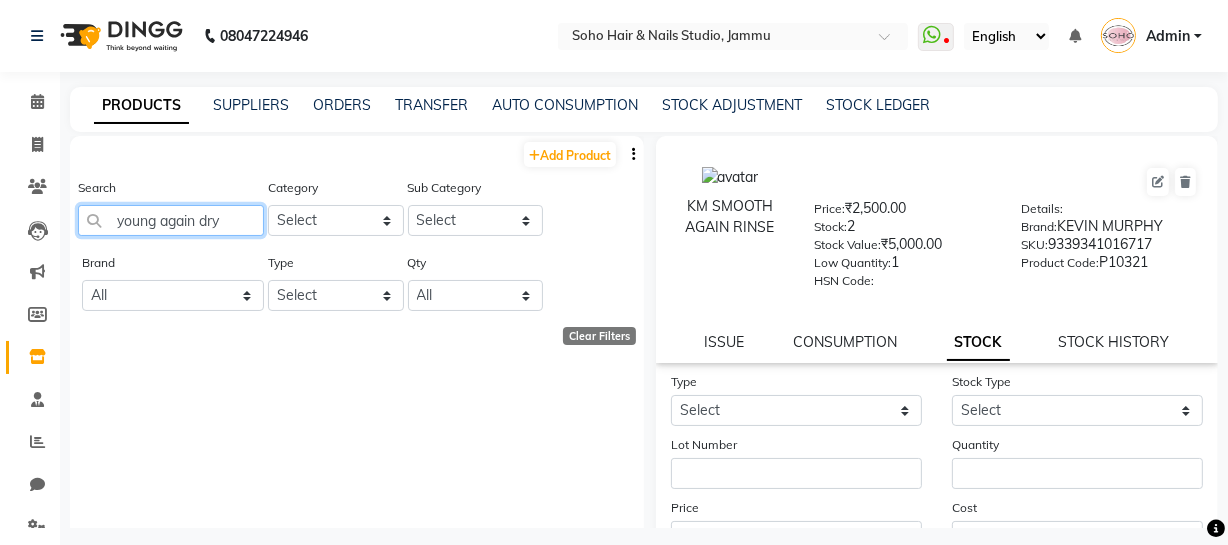 click on "young again dry" 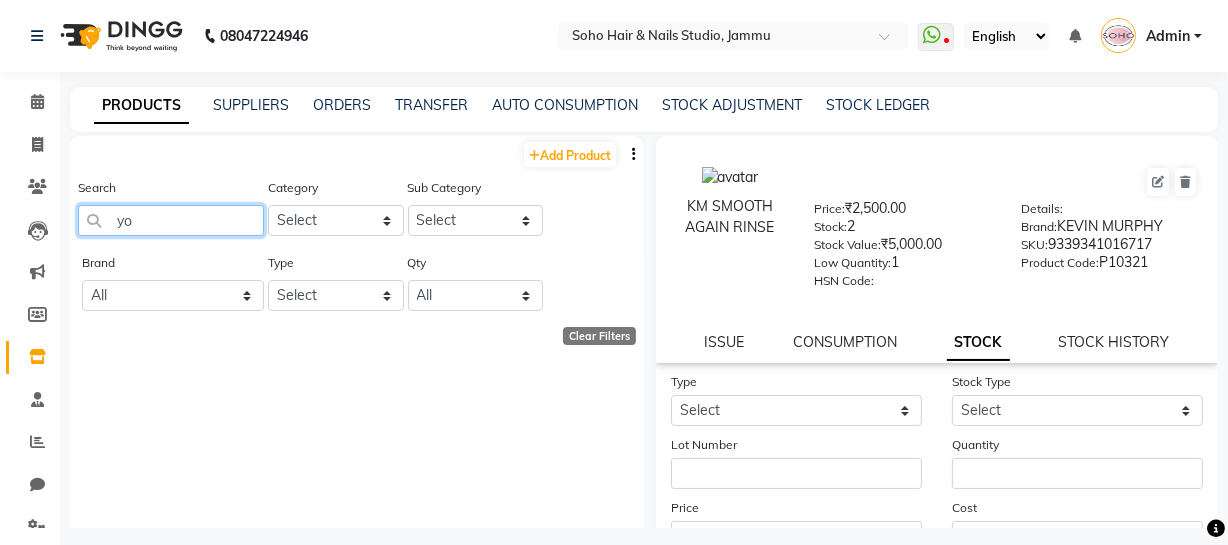type on "y" 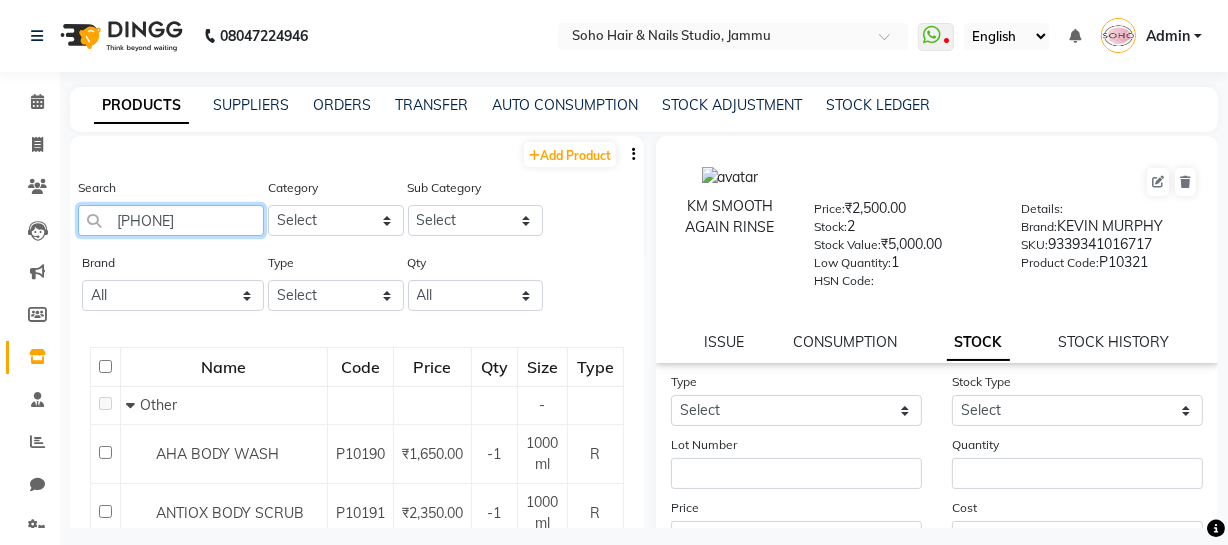 type on "[PHONE]" 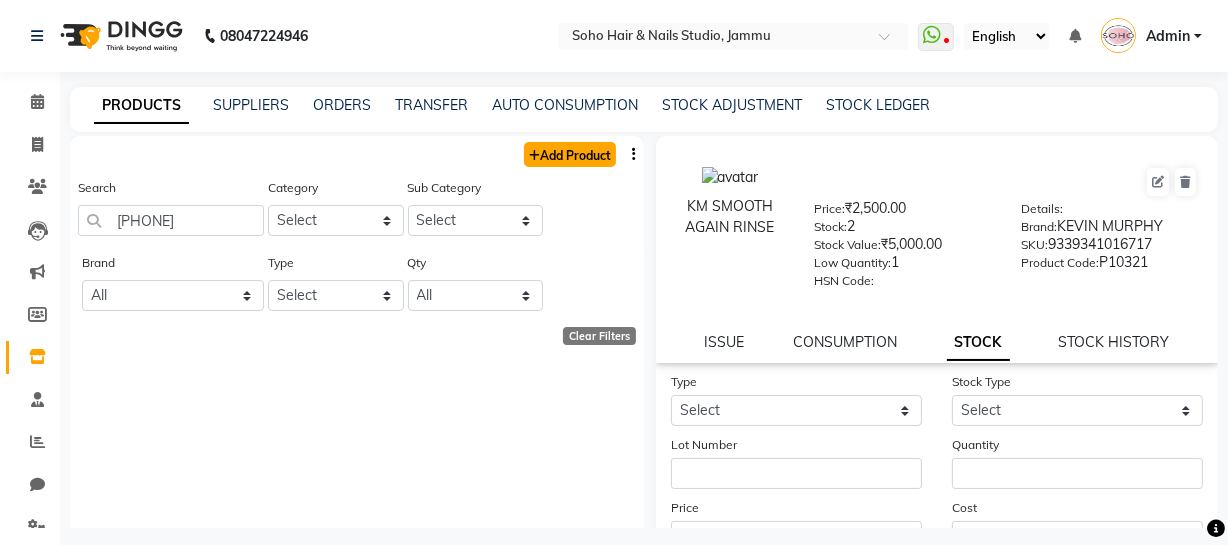 click on "Add Product" 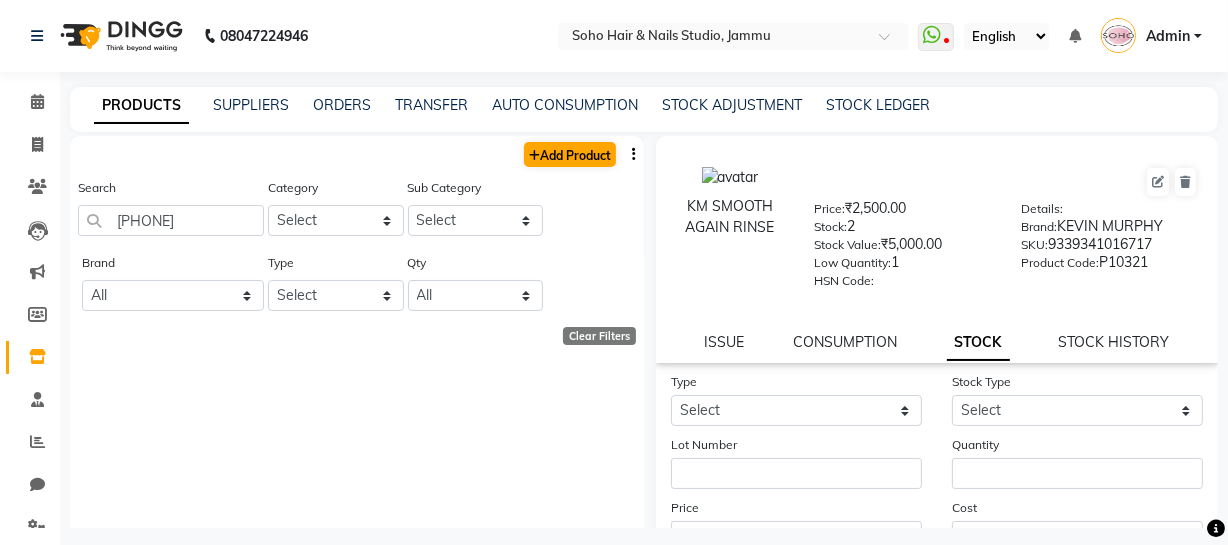 select on "true" 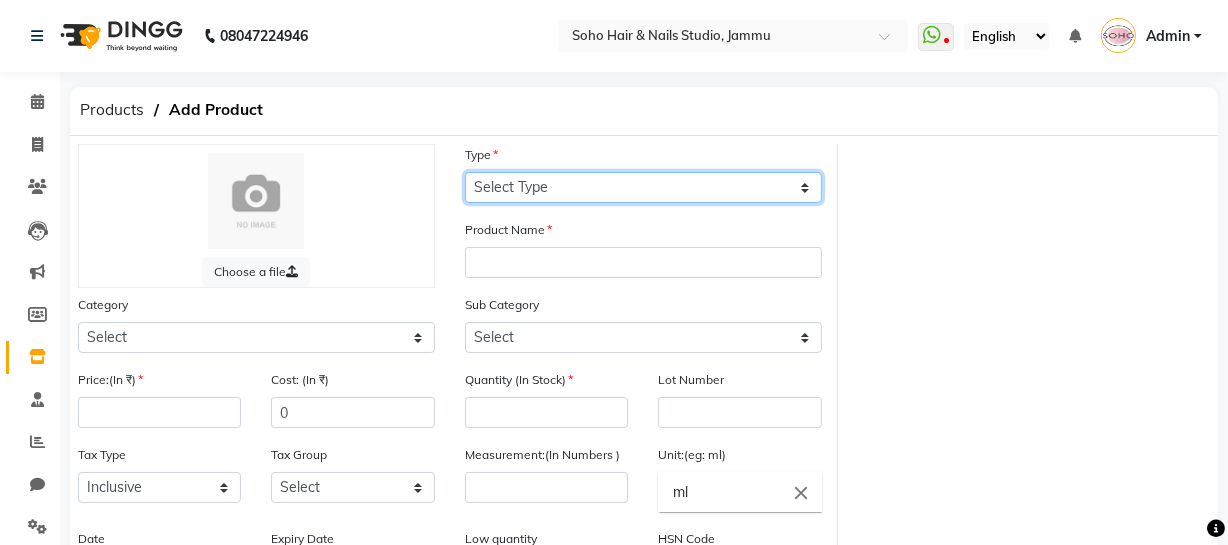 click on "Select Type Both Retail Consumable" 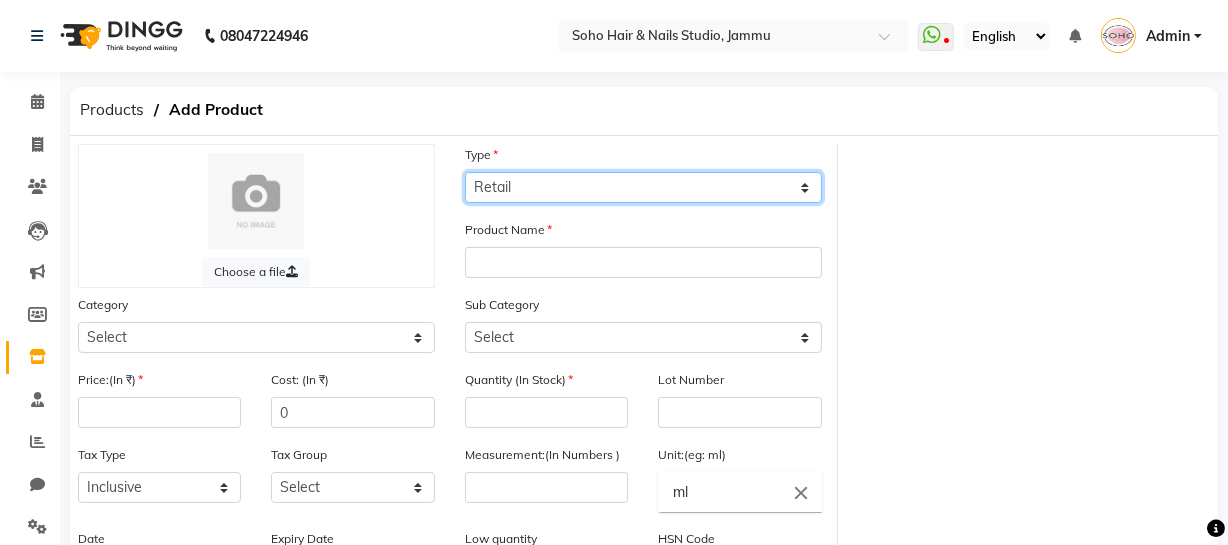 click on "Select Type Both Retail Consumable" 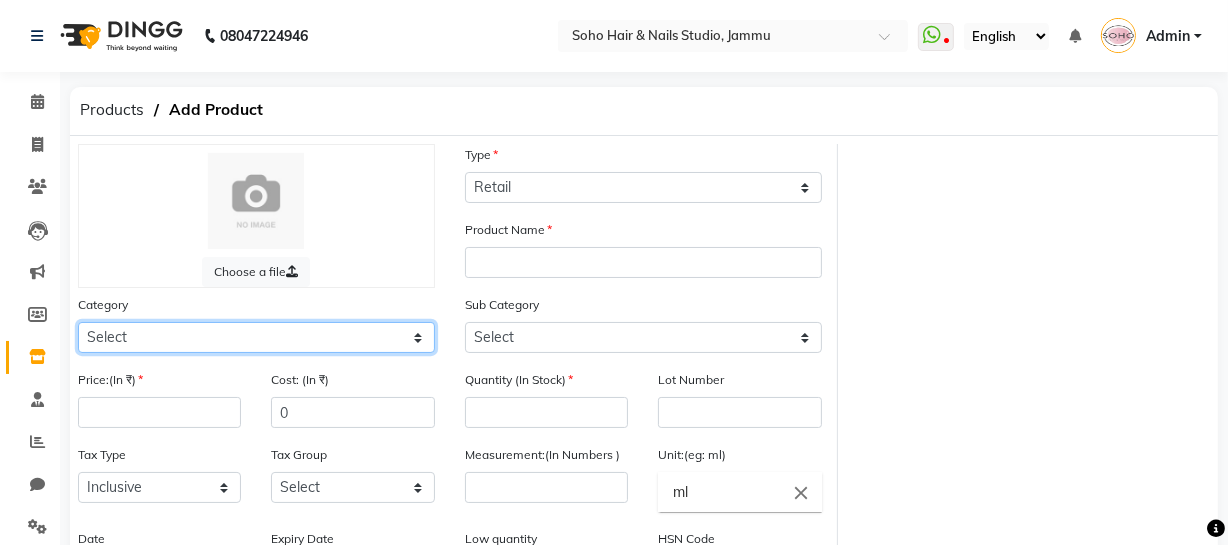 click on "Select Hair Skin Makeup Personal Care Appliances Beard Waxing Disposable Threading Hands and Feet Beauty Planet Botox Cadiveu Casmara Cheryls Loreal Olaplex Other" 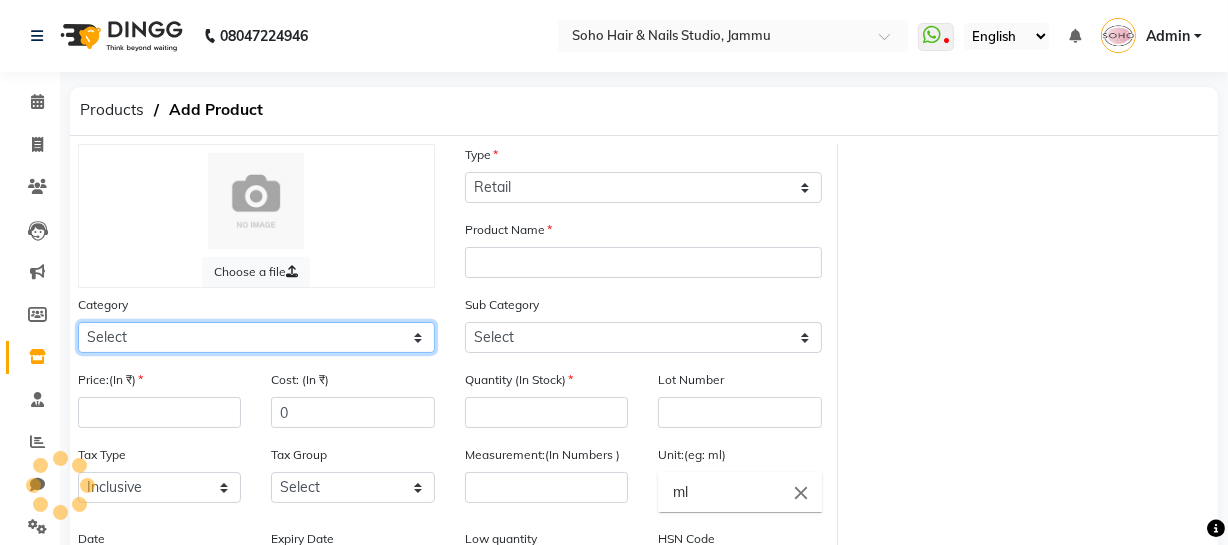 select on "1100" 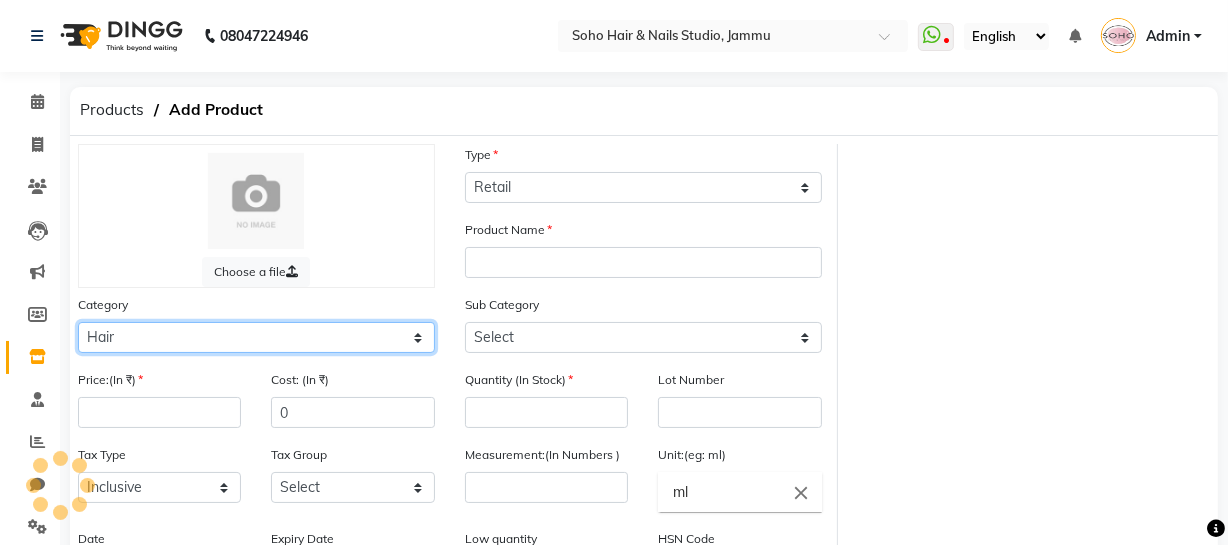 click on "Select Hair Skin Makeup Personal Care Appliances Beard Waxing Disposable Threading Hands and Feet Beauty Planet Botox Cadiveu Casmara Cheryls Loreal Olaplex Other" 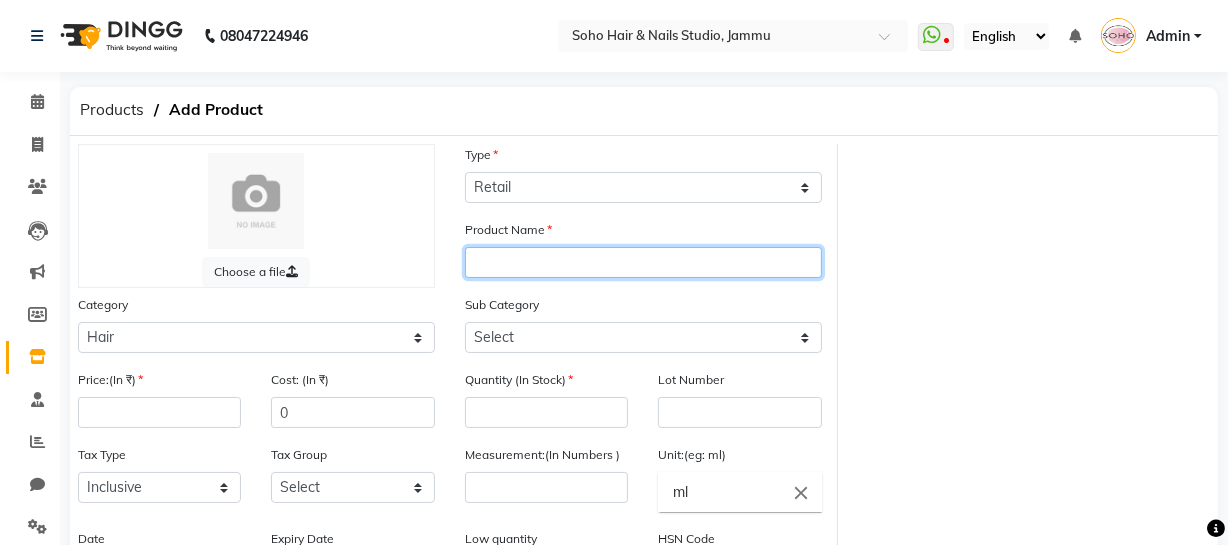 click 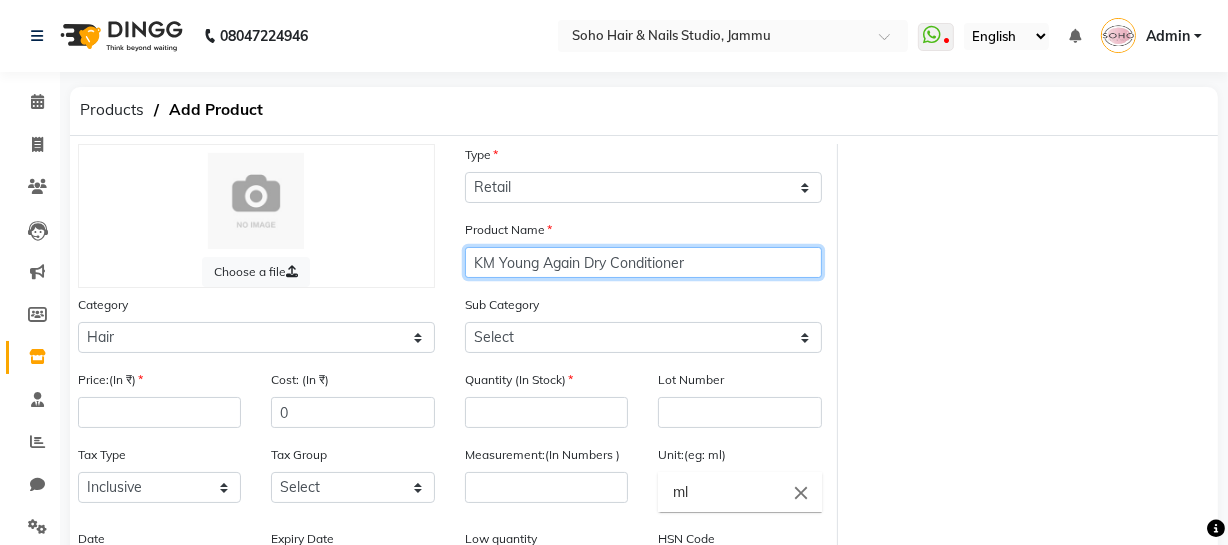 type on "KM Young Again Dry Conditioner" 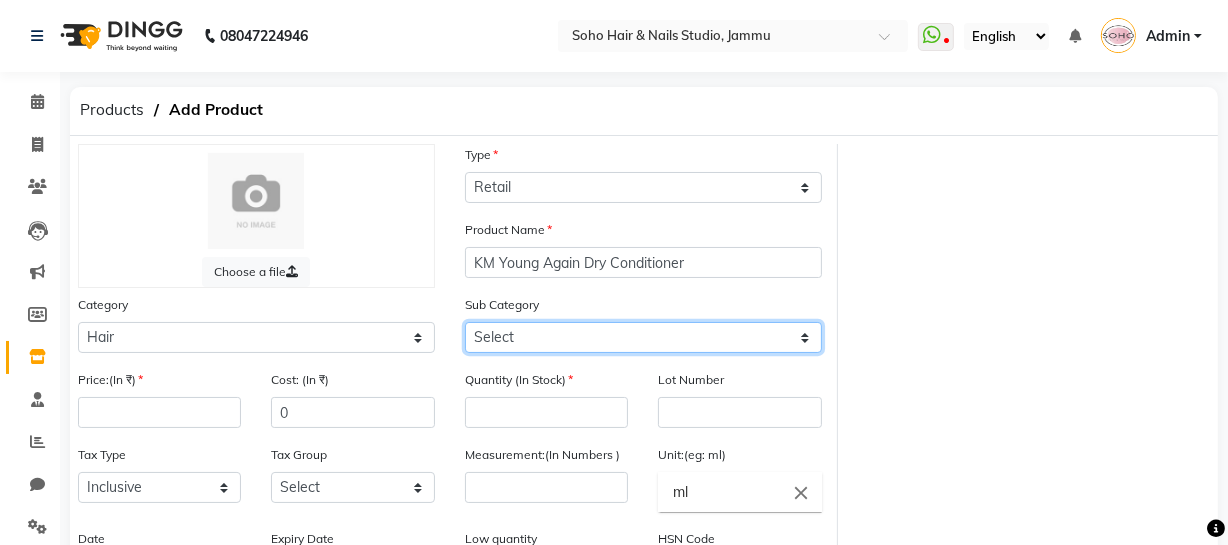 click on "Select Shampoo Conditioner Cream Mask Oil Serum Color Appliances Treatment Styling Kit & Combo Other" 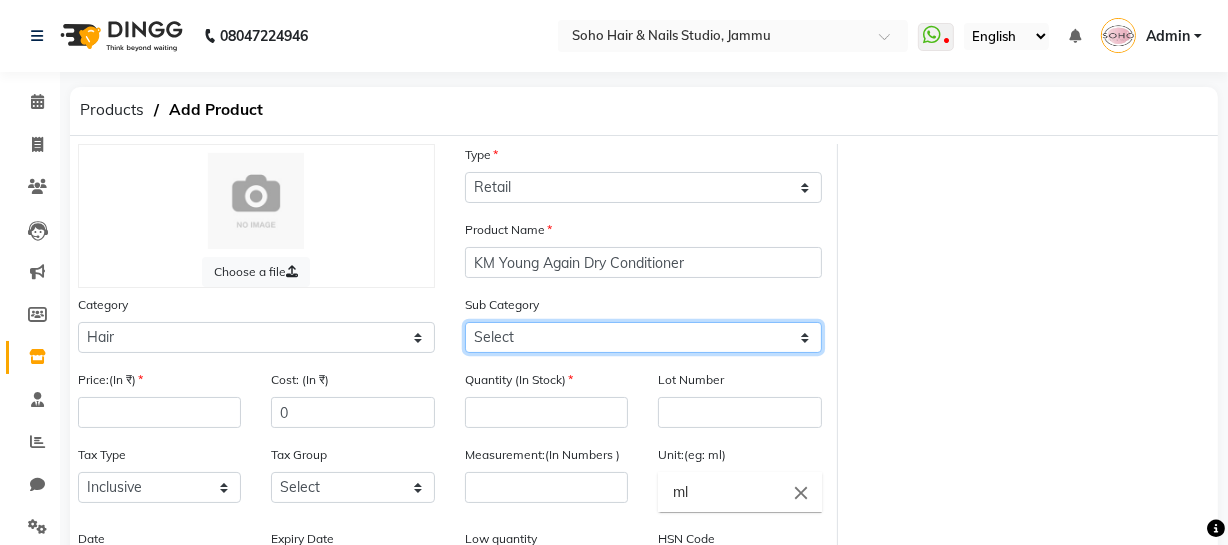 select on "1102" 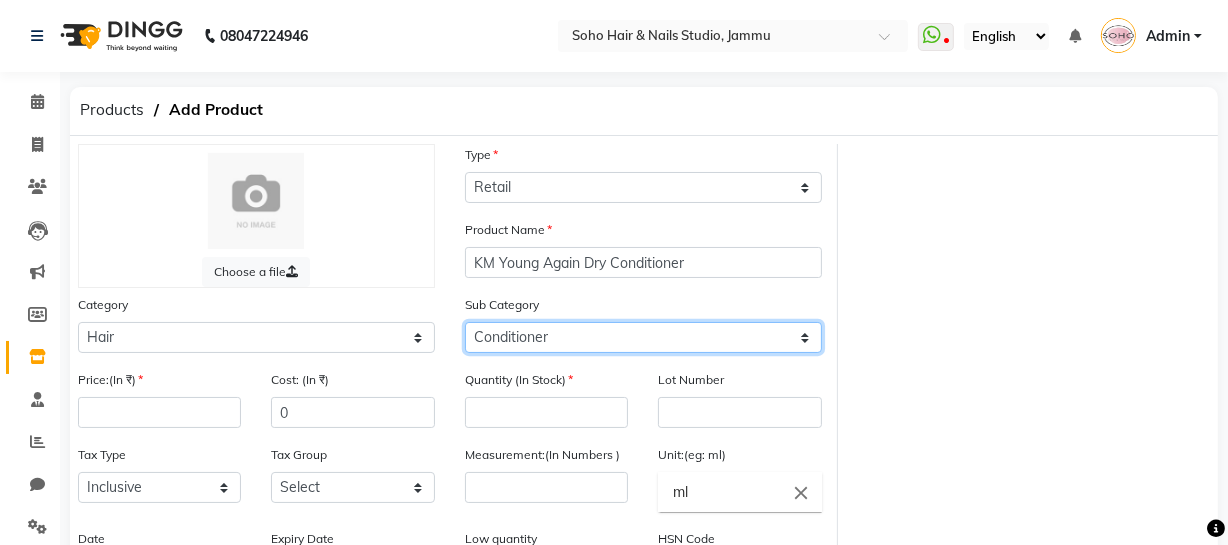 click on "Select Shampoo Conditioner Cream Mask Oil Serum Color Appliances Treatment Styling Kit & Combo Other" 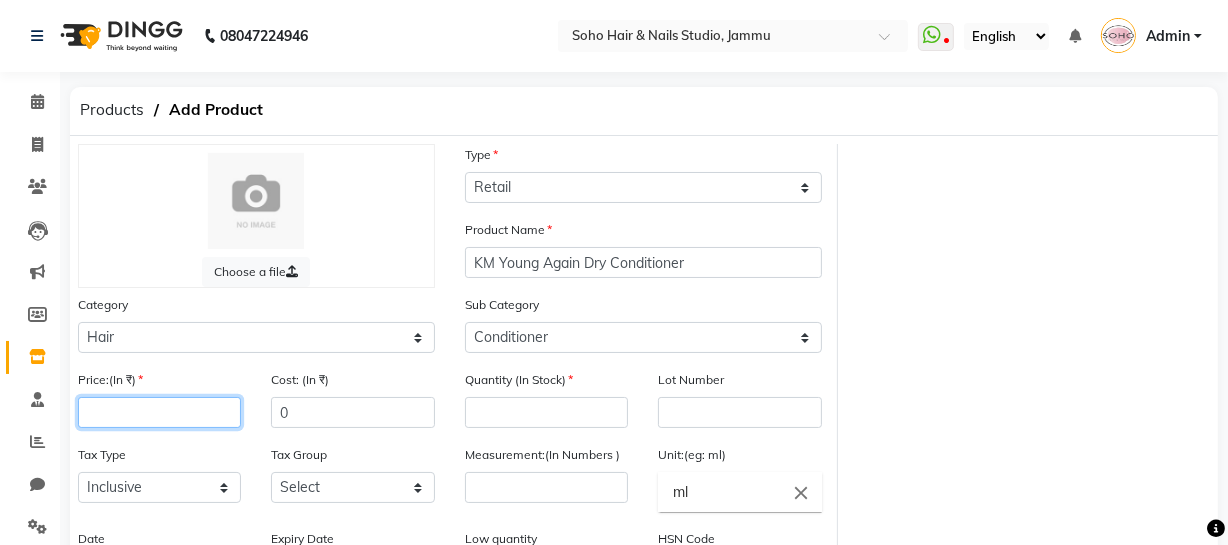click 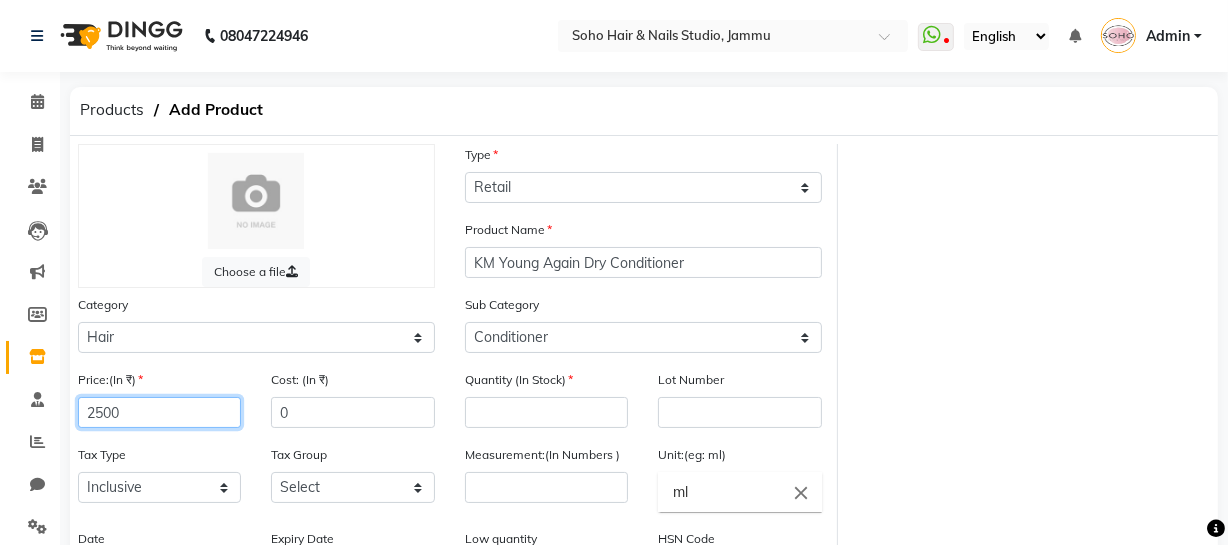 type on "2500" 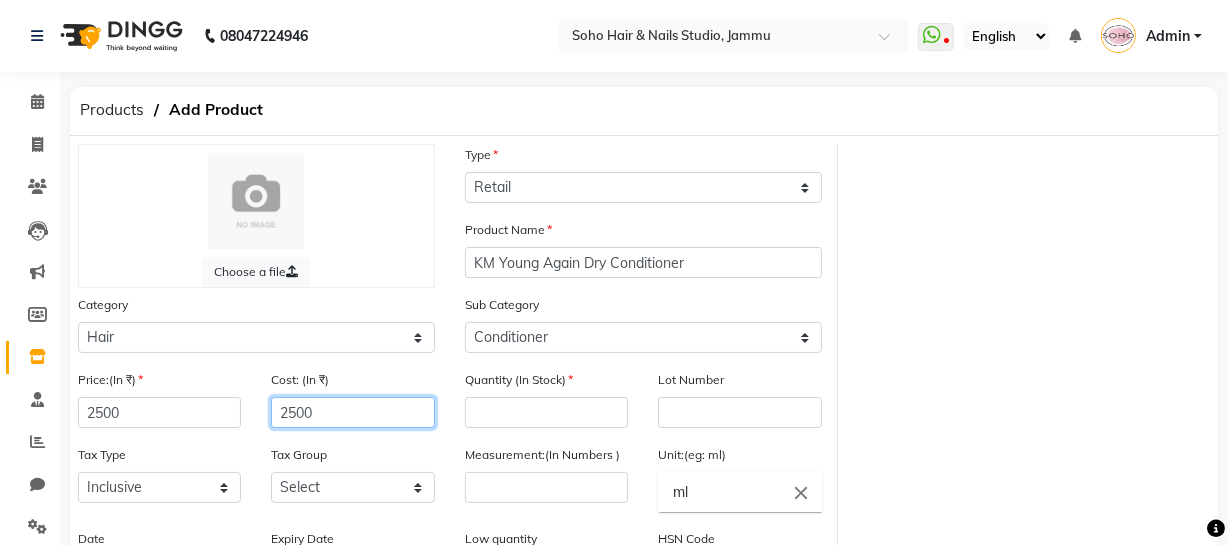 type on "2500" 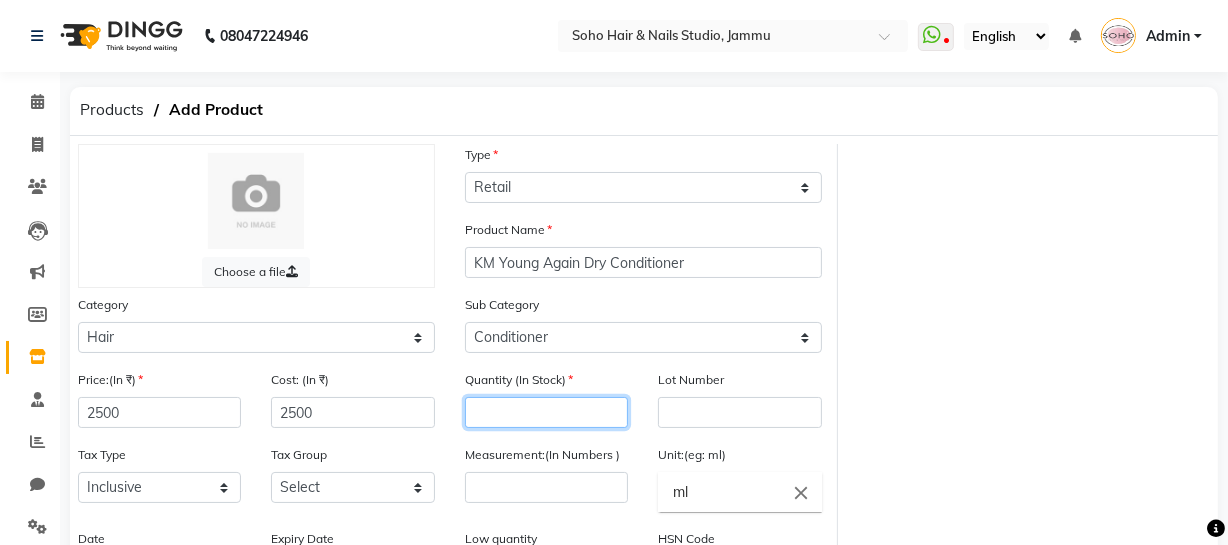 click 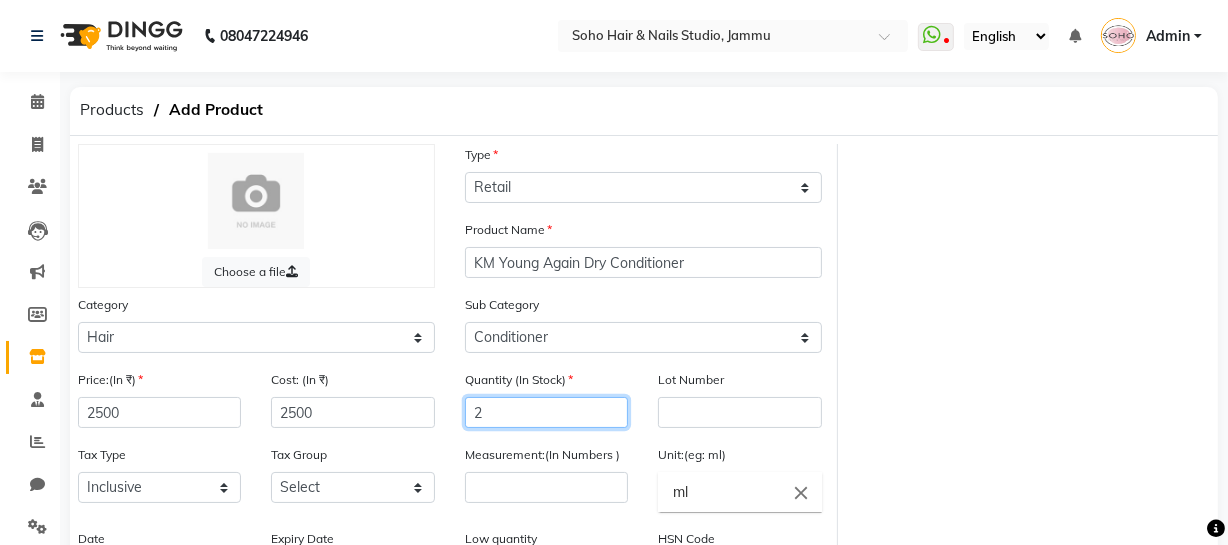 scroll, scrollTop: 104, scrollLeft: 0, axis: vertical 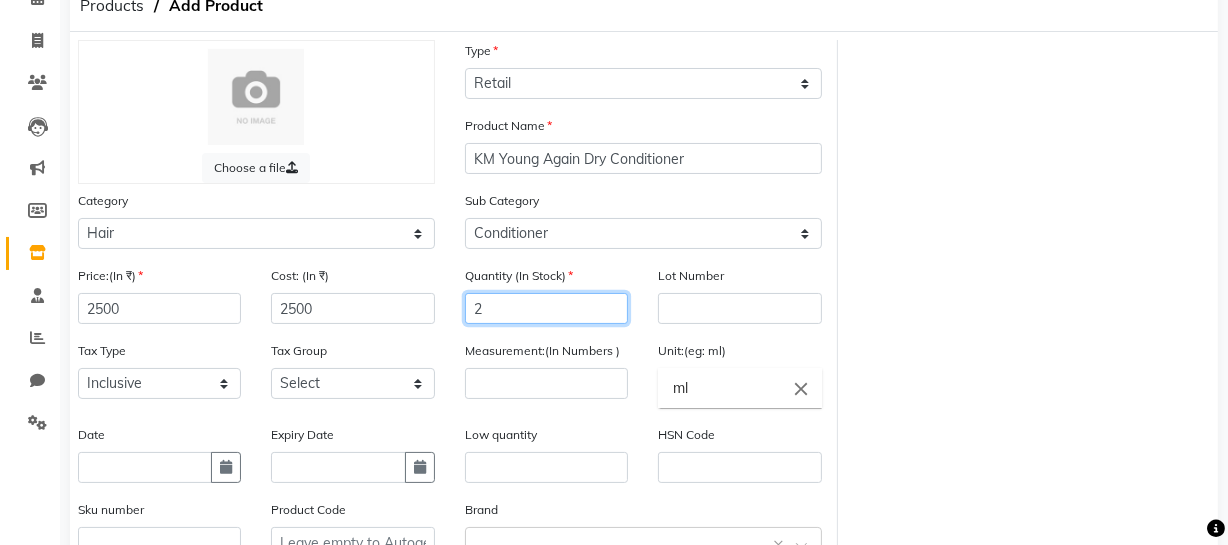 type on "2" 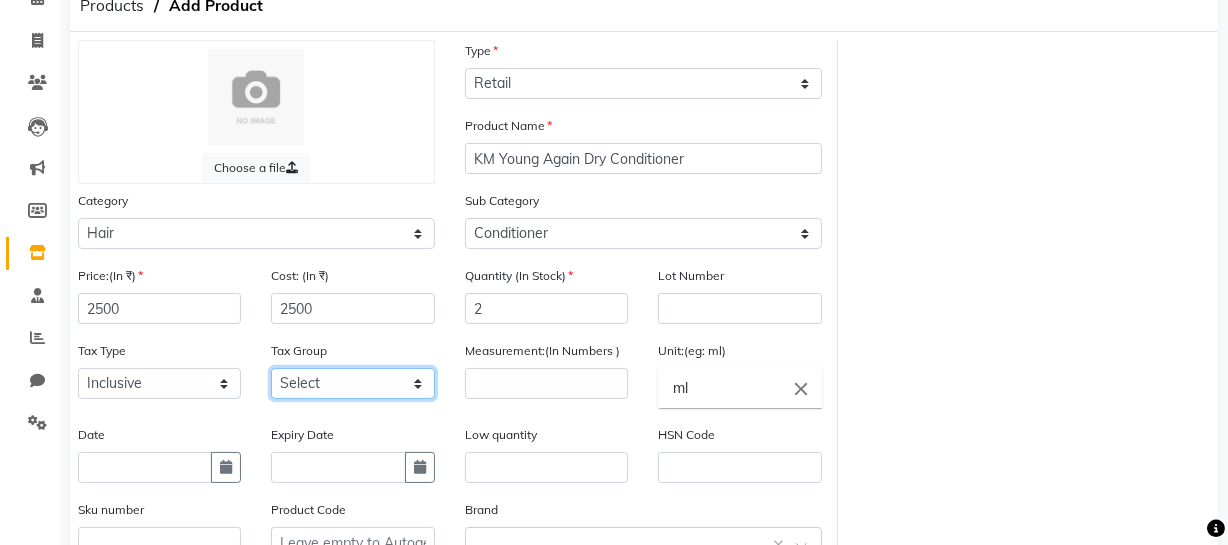 click on "Select GST" 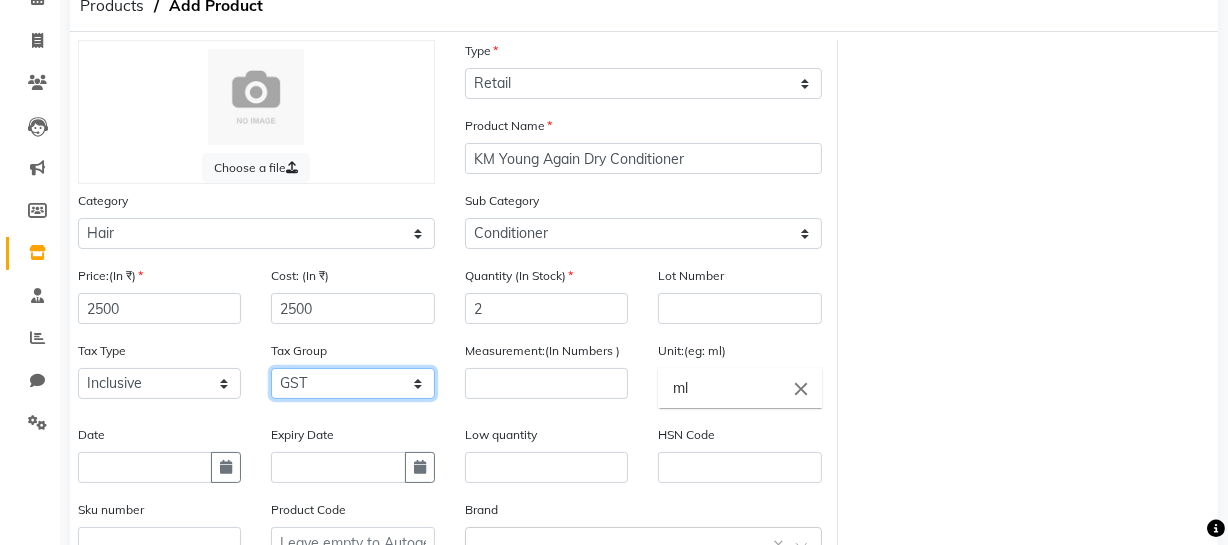 click on "Select GST" 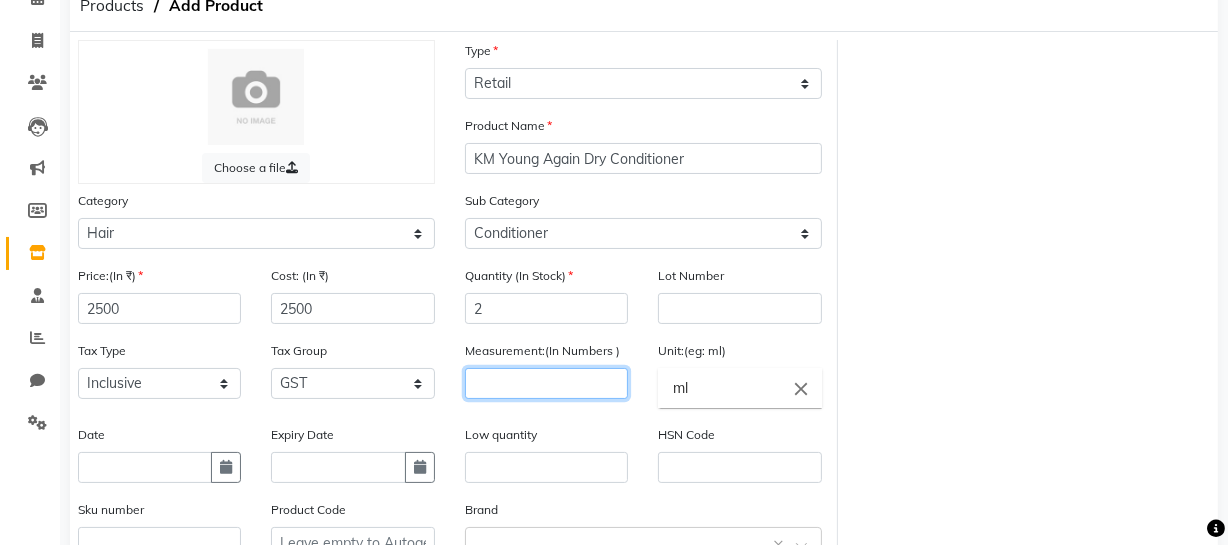 click 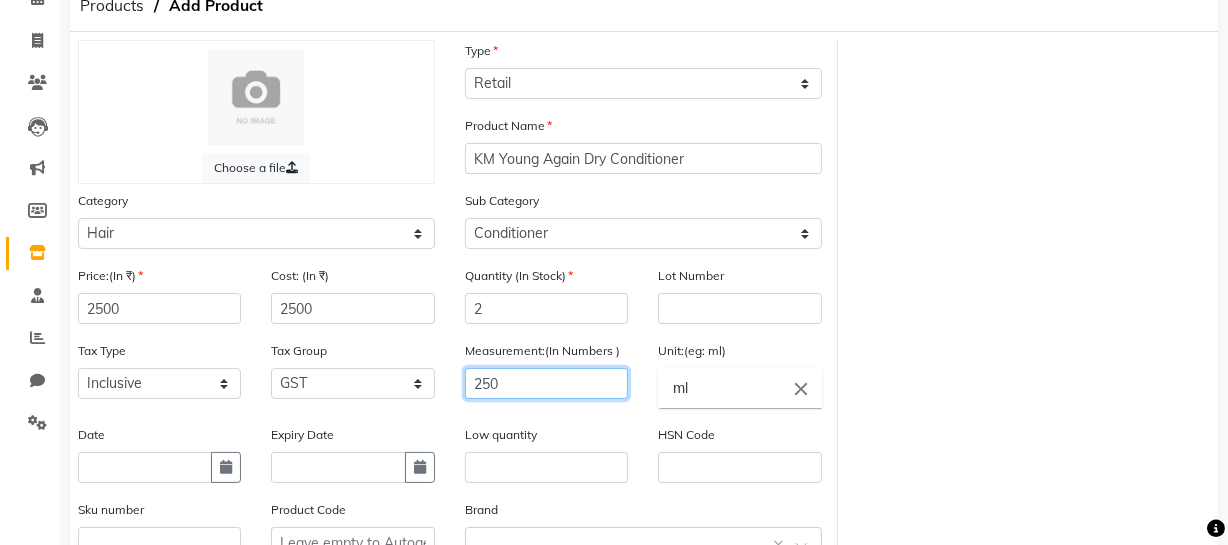 click on "250" 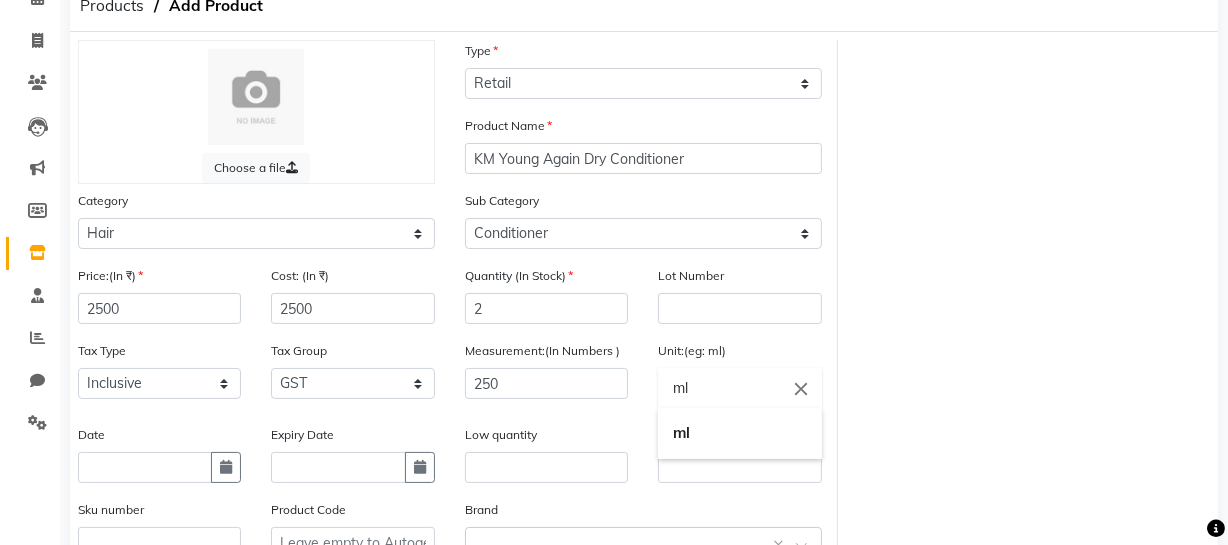 click on "ml" 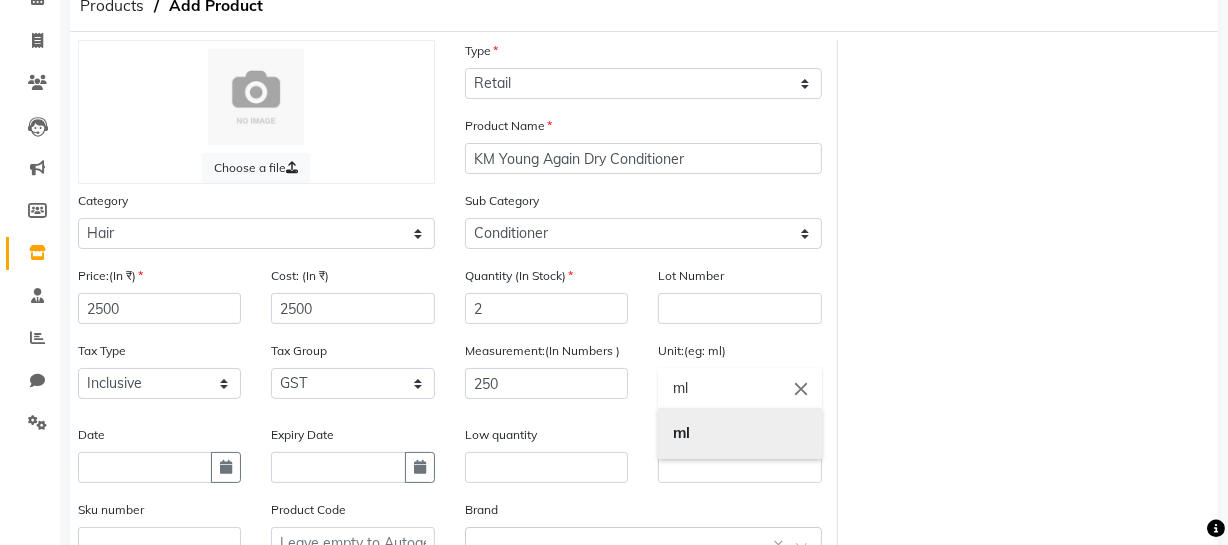 click on "ml" at bounding box center [681, 432] 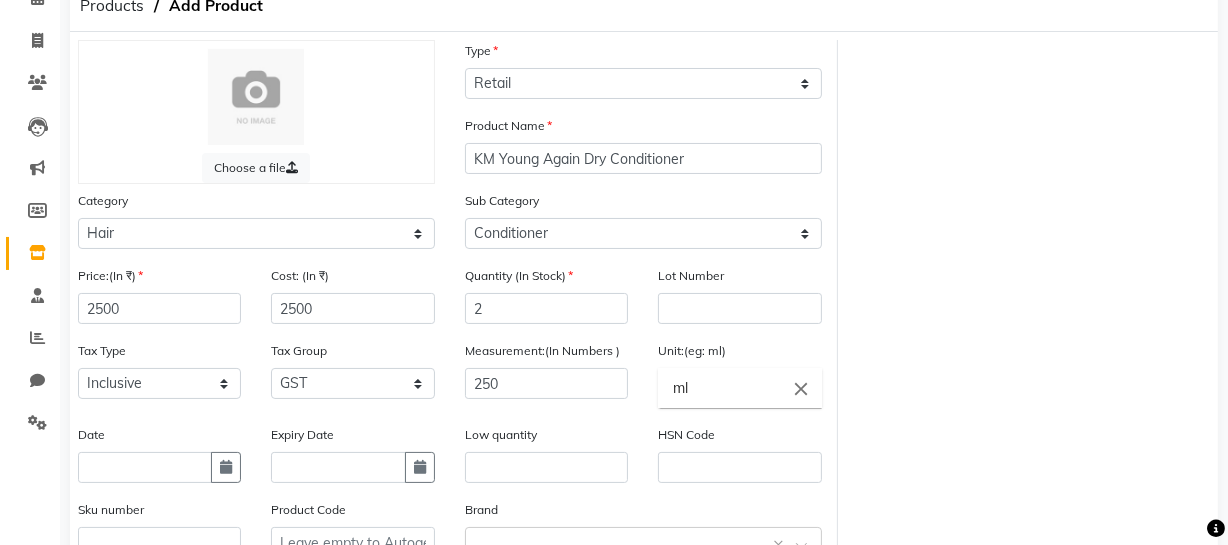 scroll, scrollTop: 270, scrollLeft: 0, axis: vertical 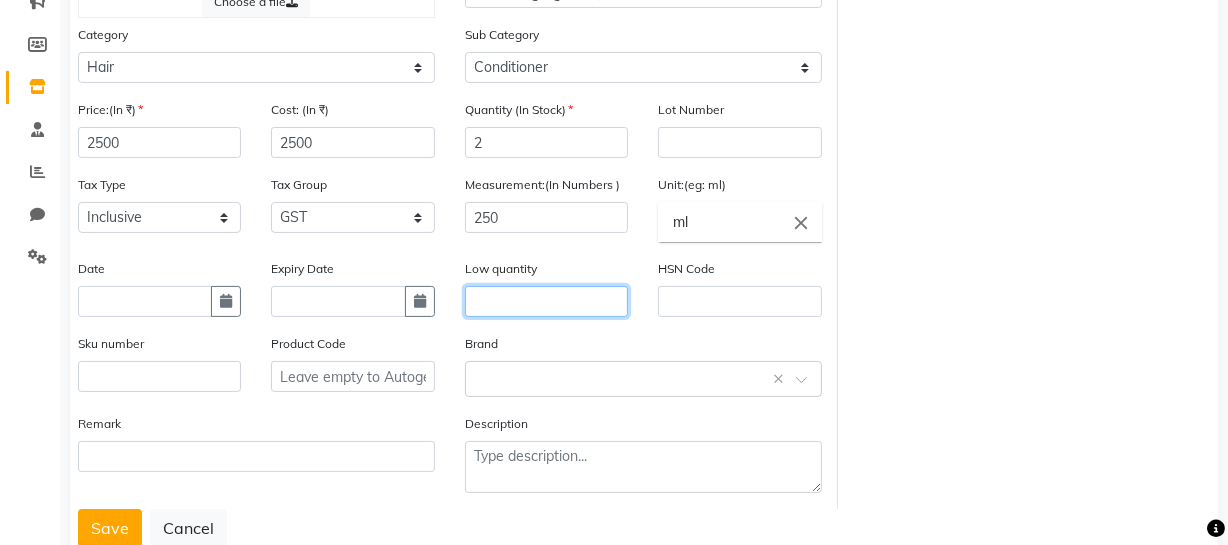 click 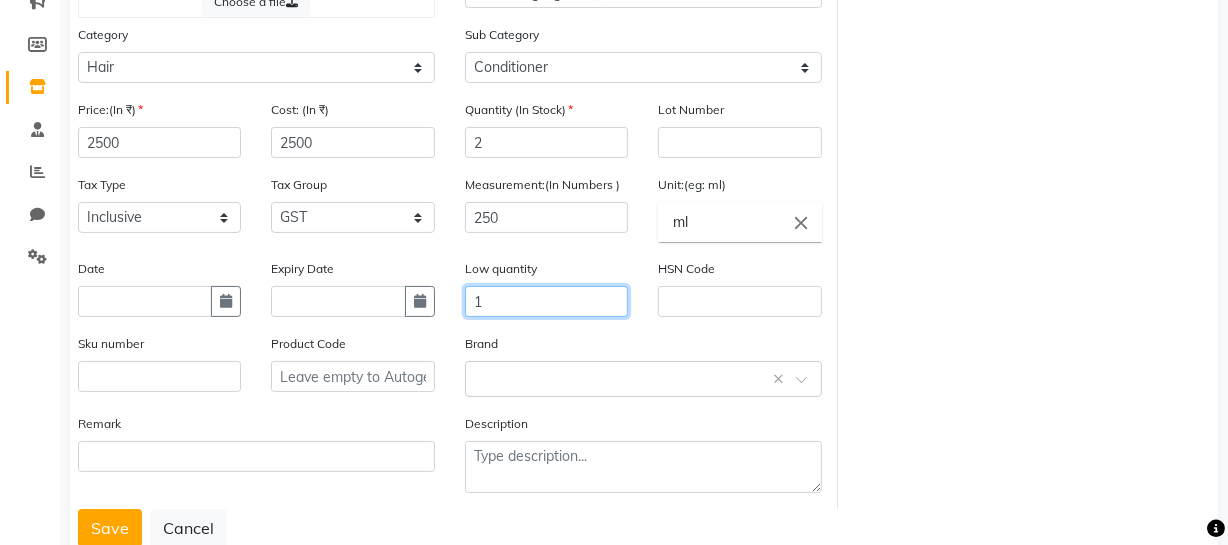 type on "1" 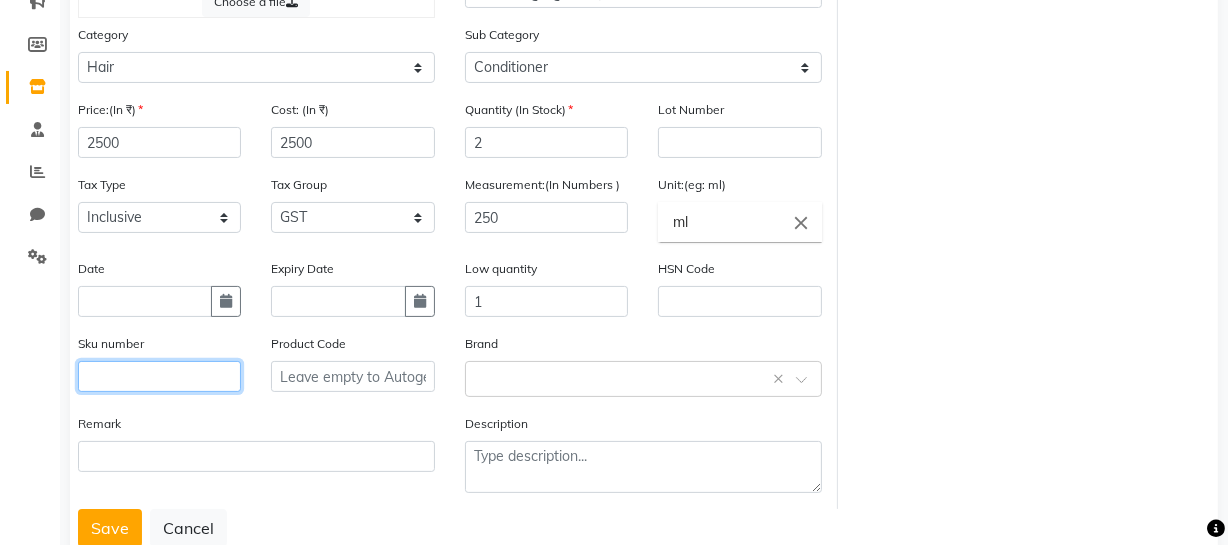 click 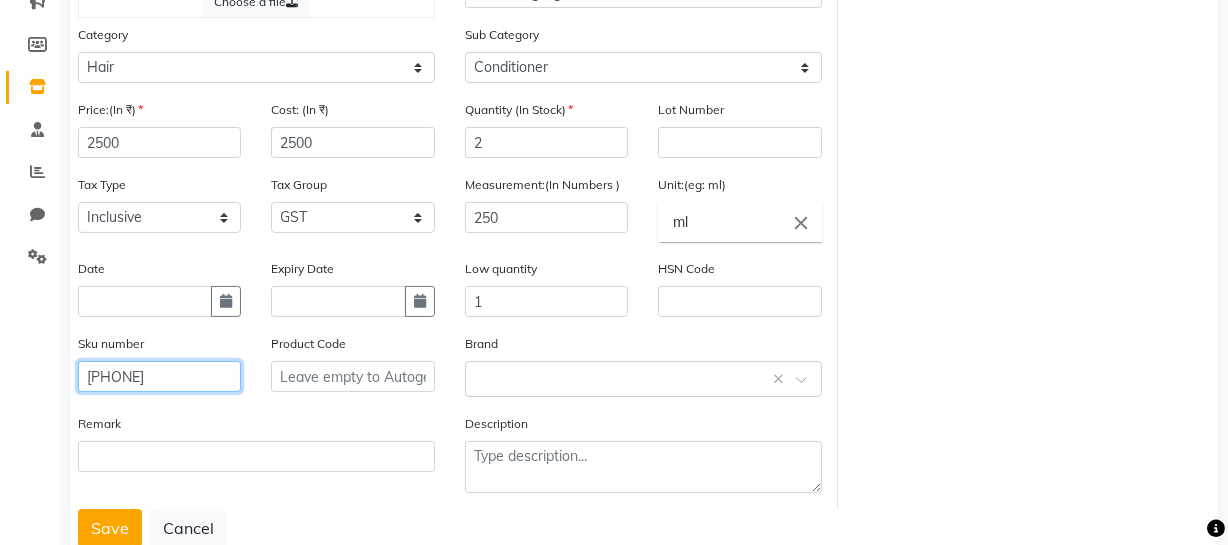 type on "[PHONE]" 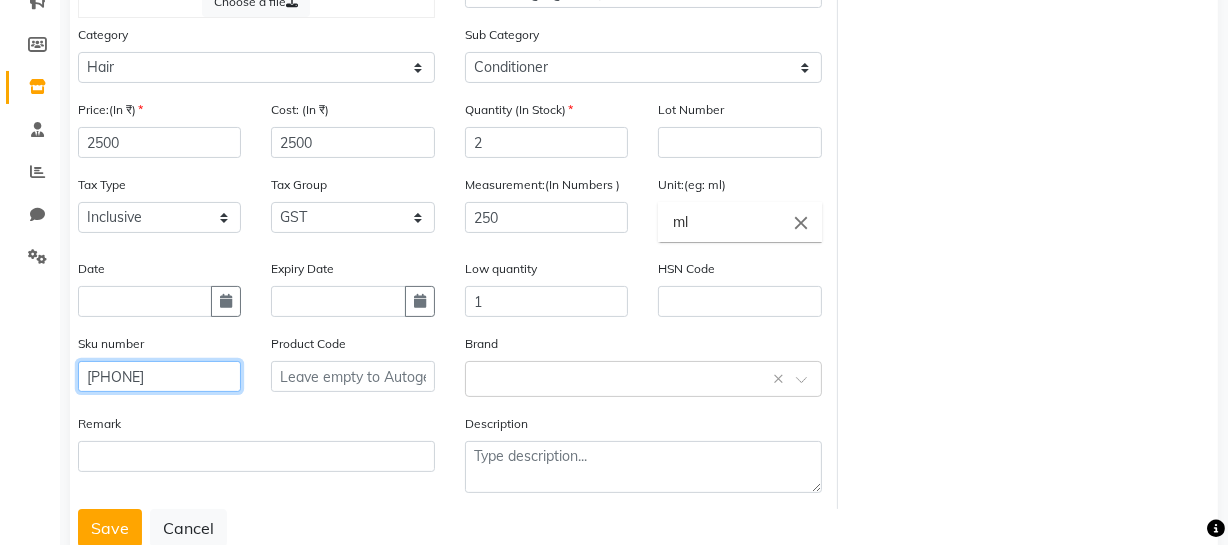 scroll, scrollTop: 335, scrollLeft: 0, axis: vertical 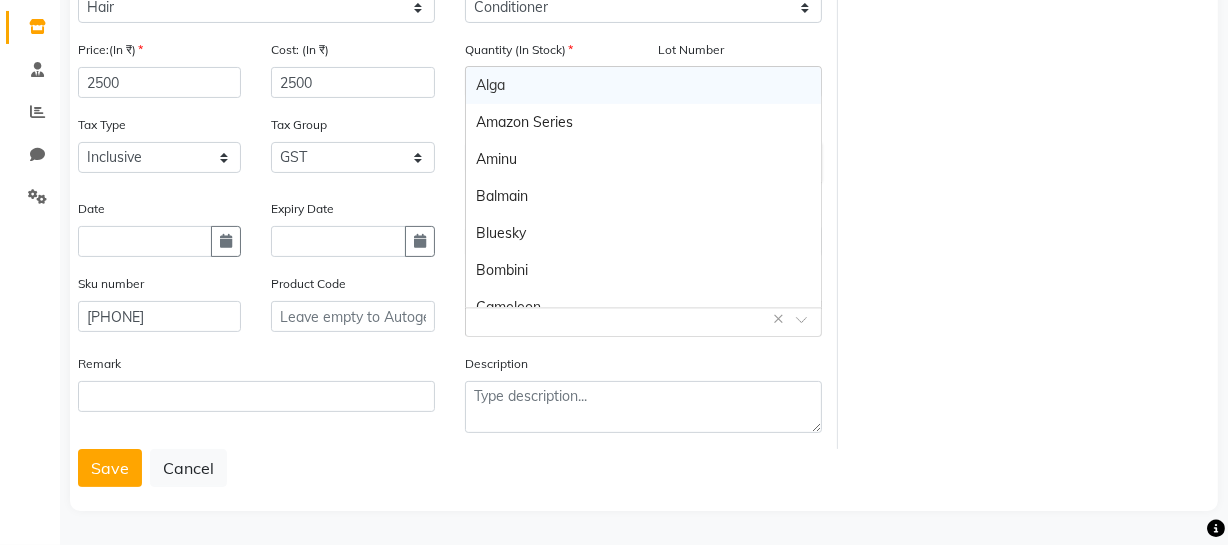 click 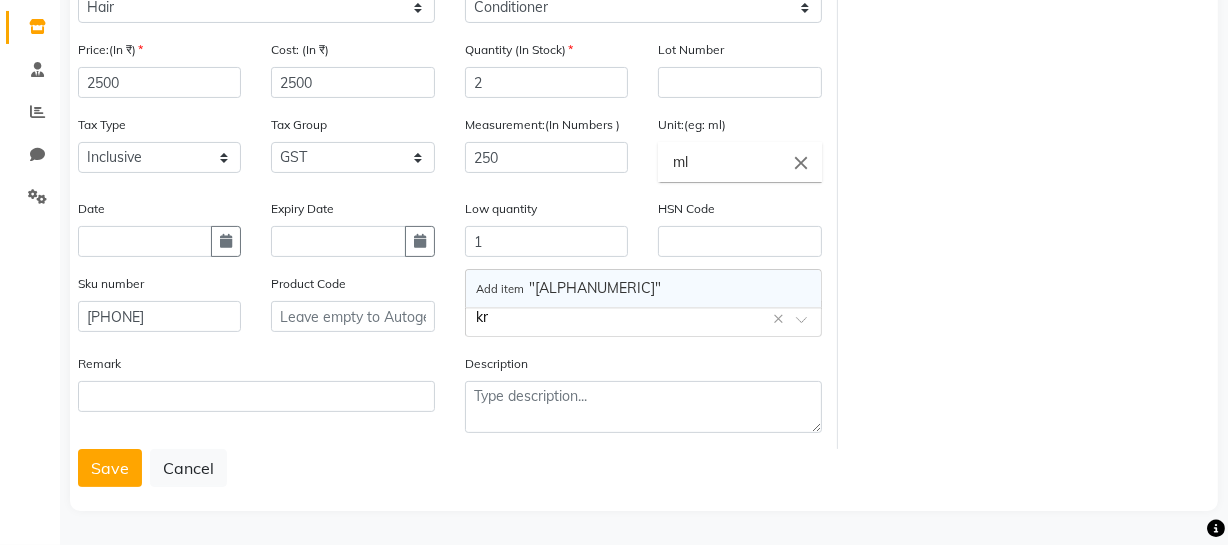 type on "k" 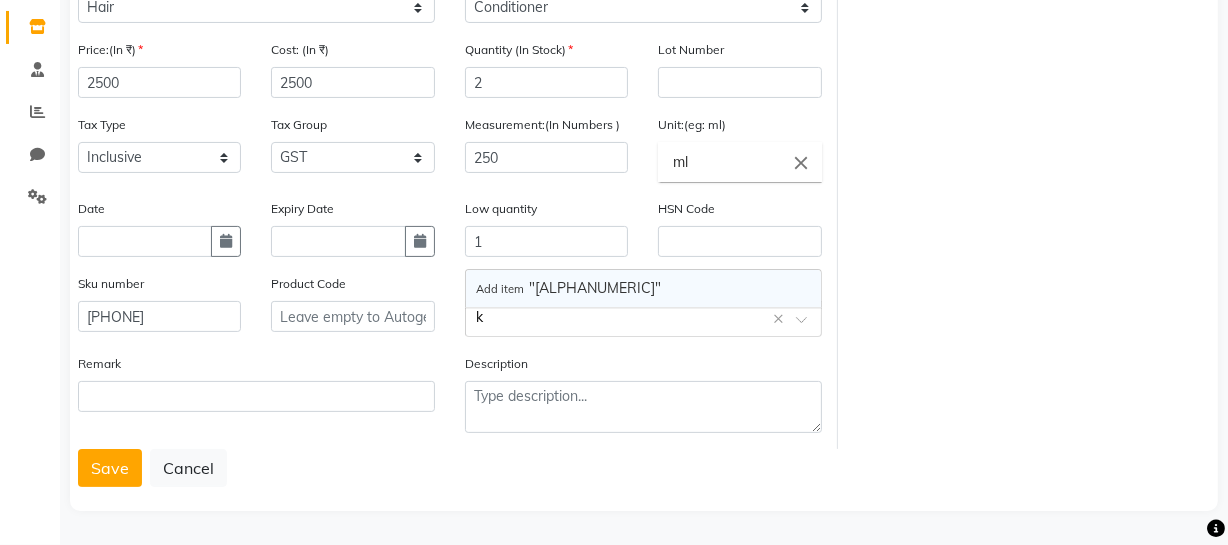 type 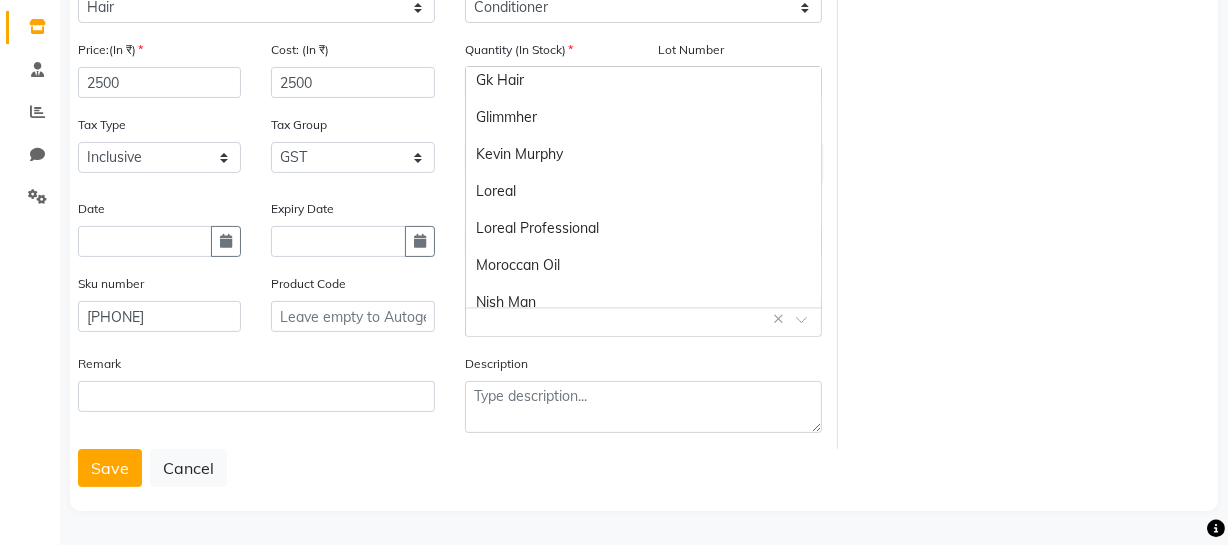 scroll, scrollTop: 328, scrollLeft: 0, axis: vertical 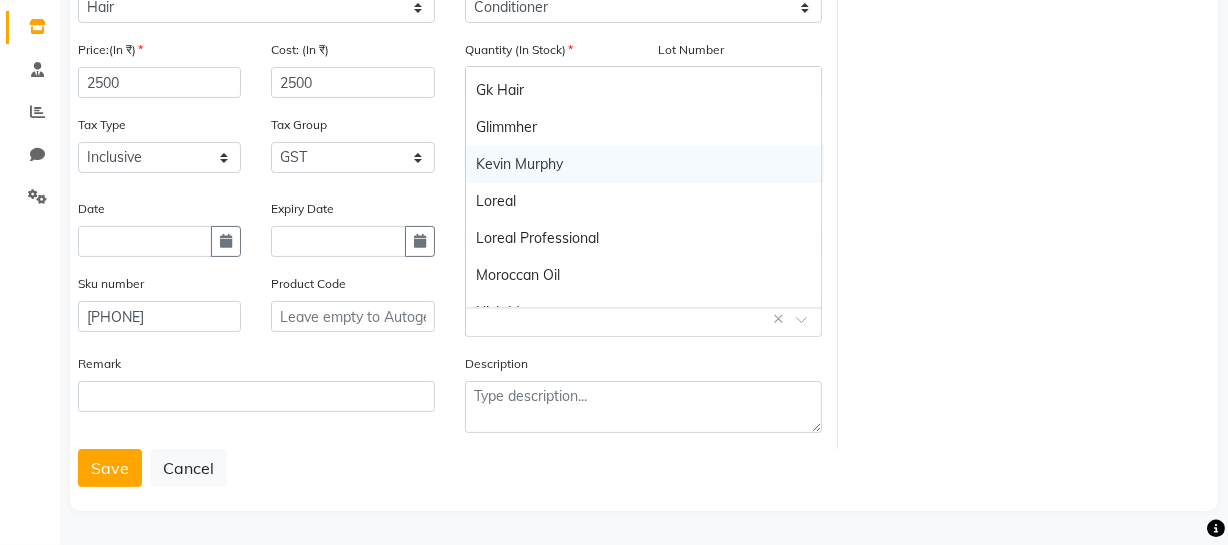 click on "Kevin Murphy" at bounding box center [643, 164] 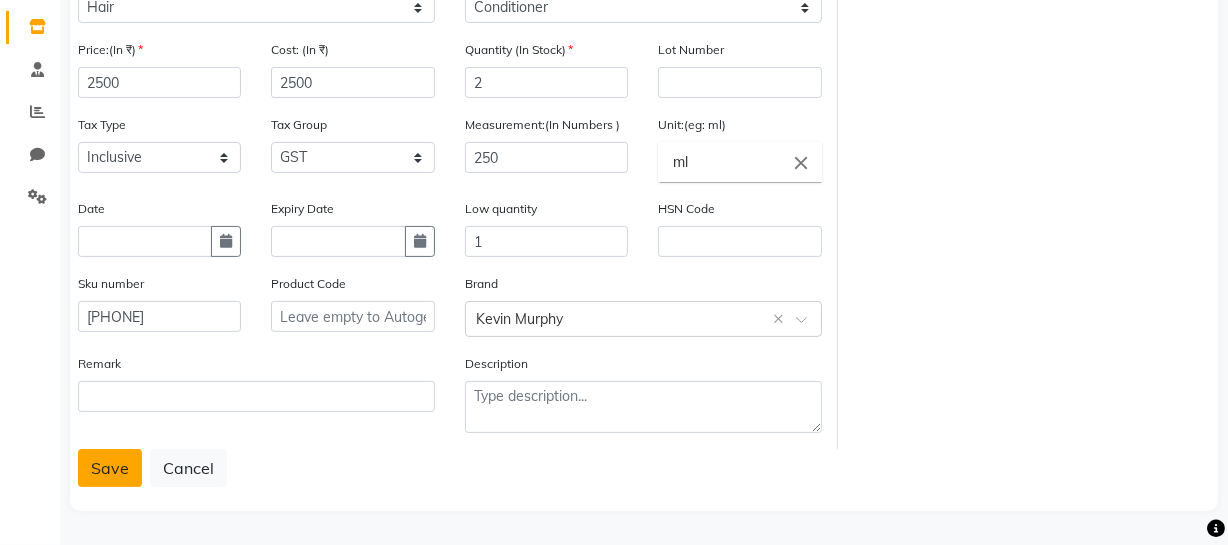 click on "Save" 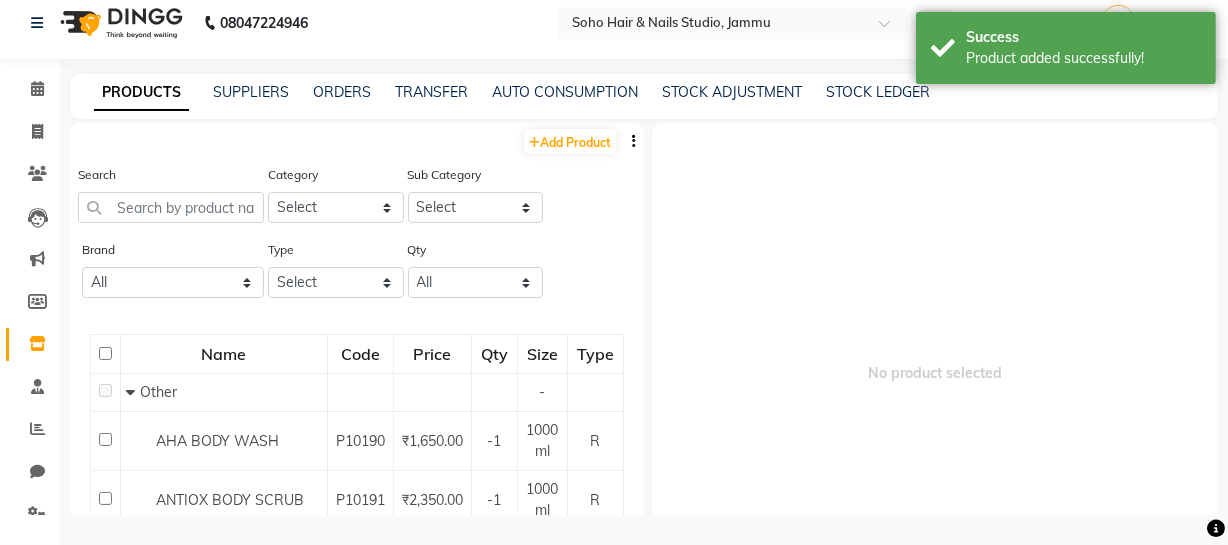 scroll, scrollTop: 13, scrollLeft: 0, axis: vertical 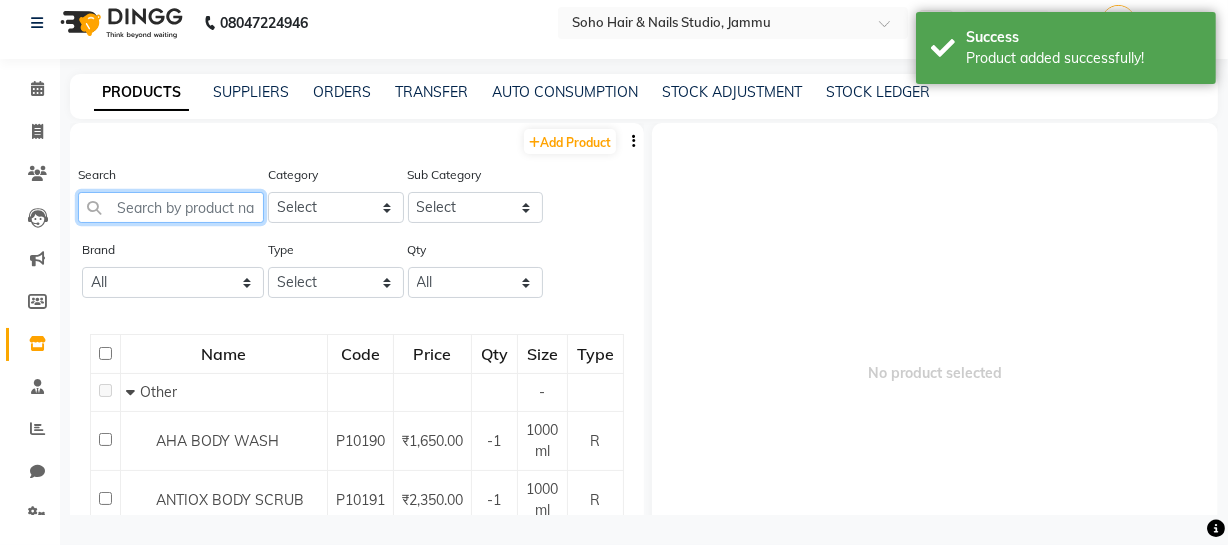 click 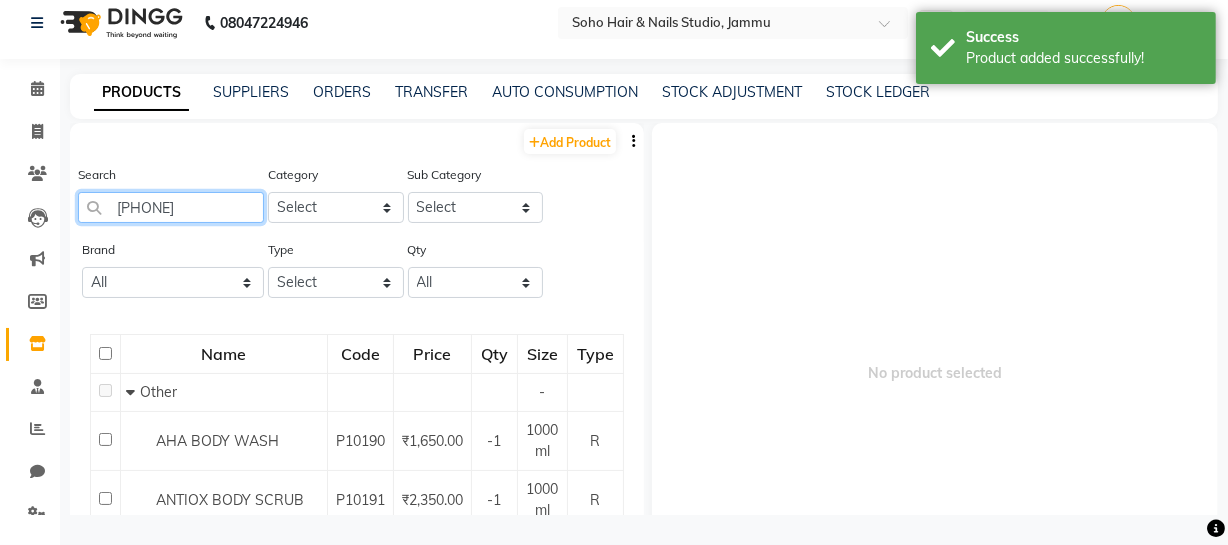 type on "[PHONE]" 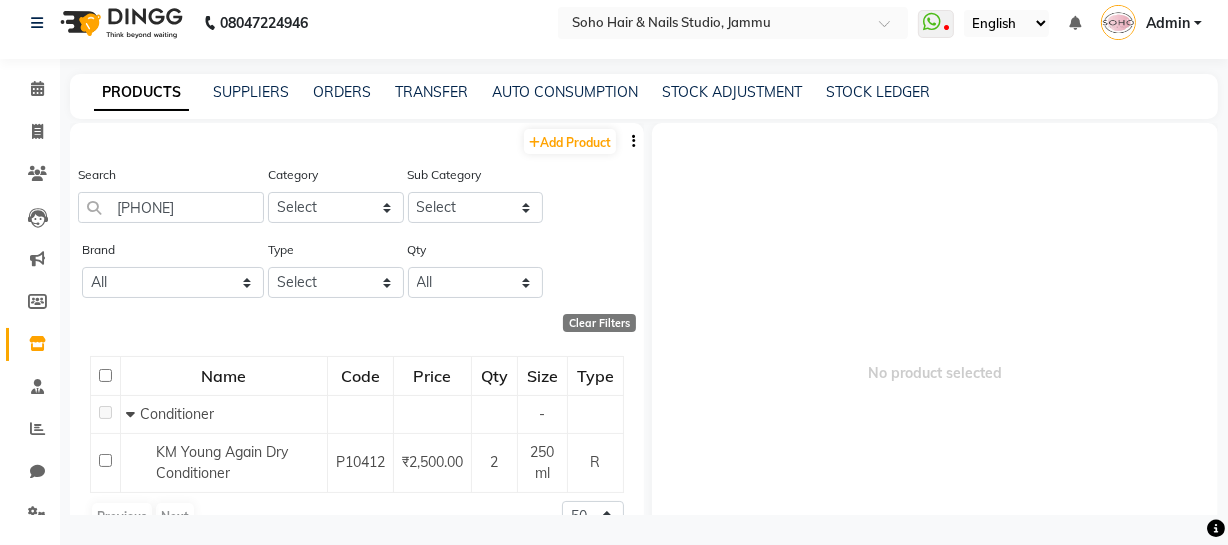 click on "Admin" at bounding box center (1151, 23) 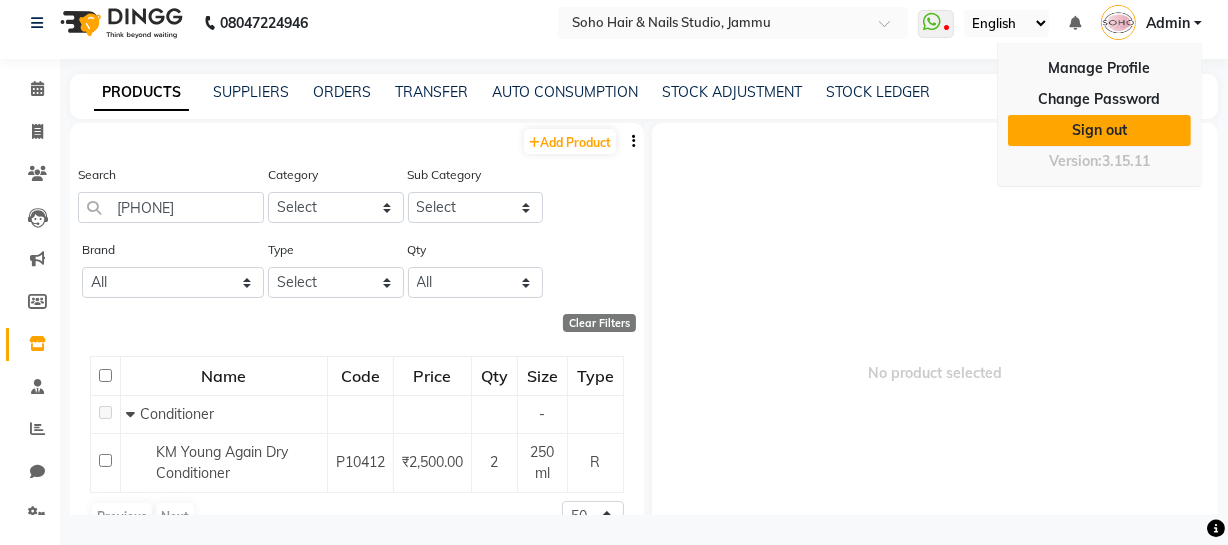 click on "Sign out" at bounding box center [1099, 130] 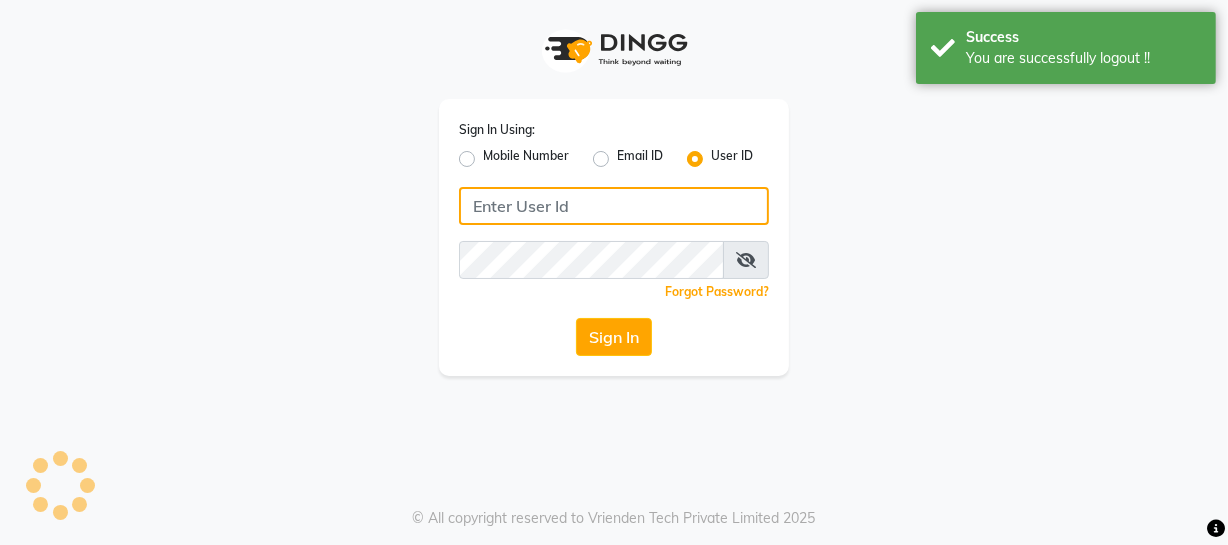 type on "9596963939" 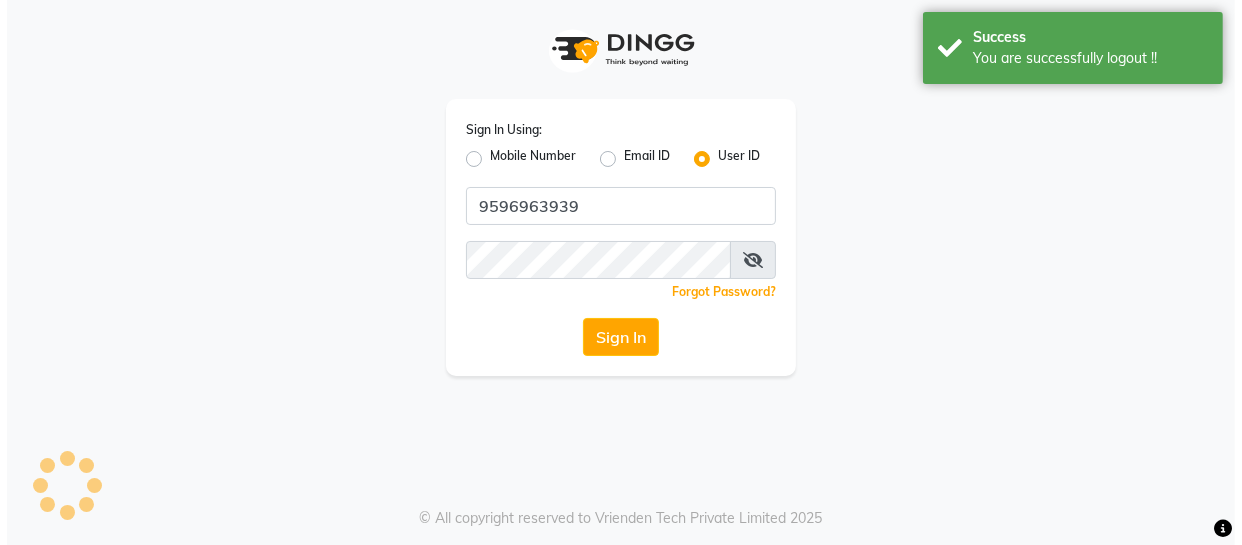 scroll, scrollTop: 0, scrollLeft: 0, axis: both 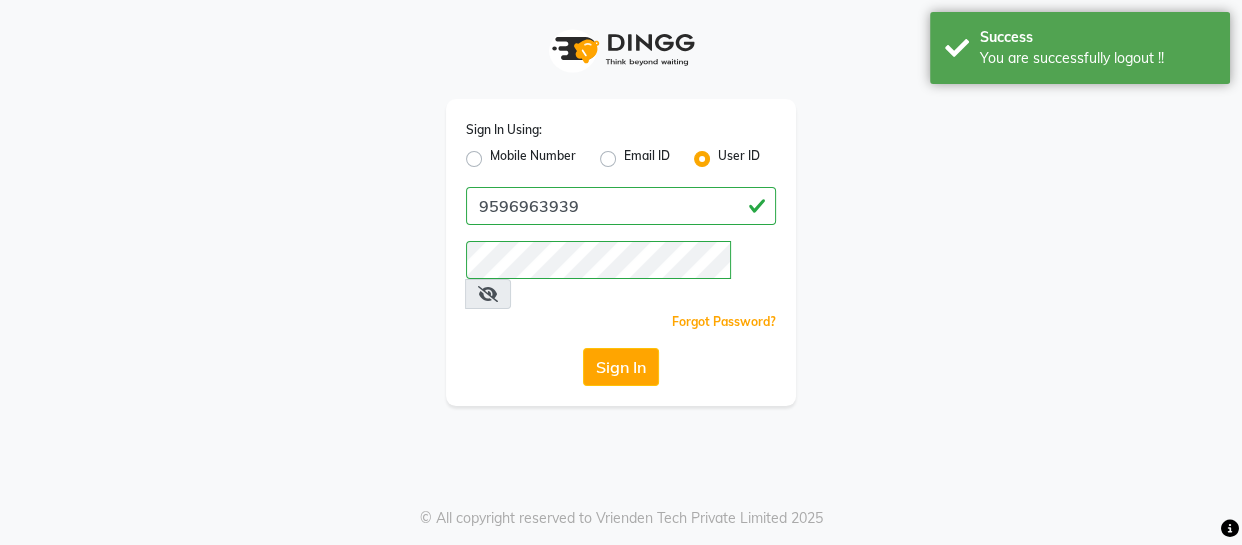 click on "Mobile Number" 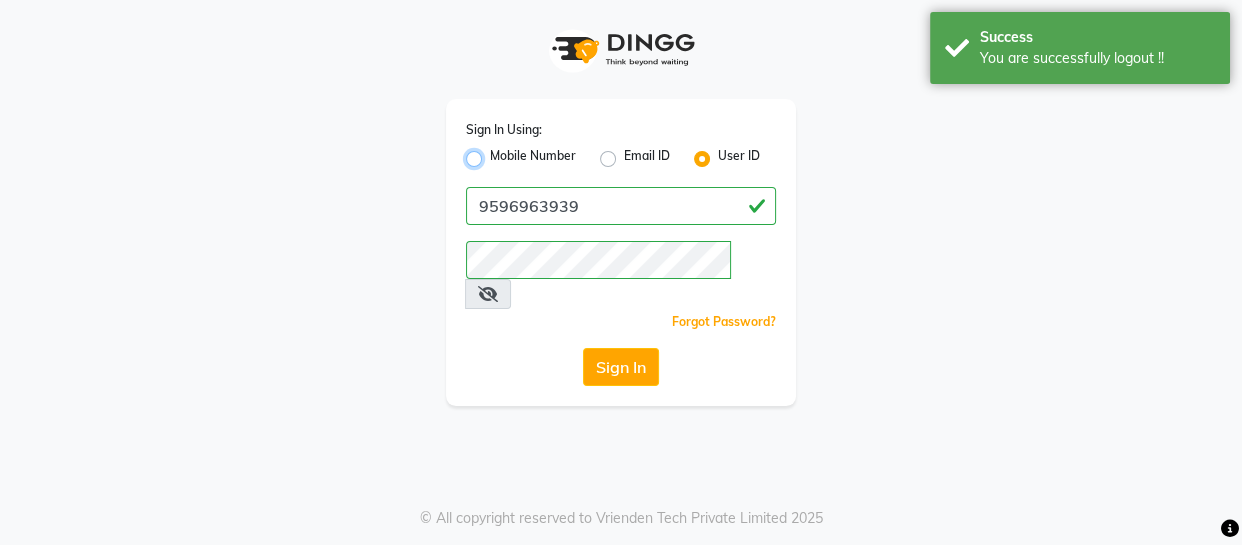 click on "Mobile Number" at bounding box center [496, 153] 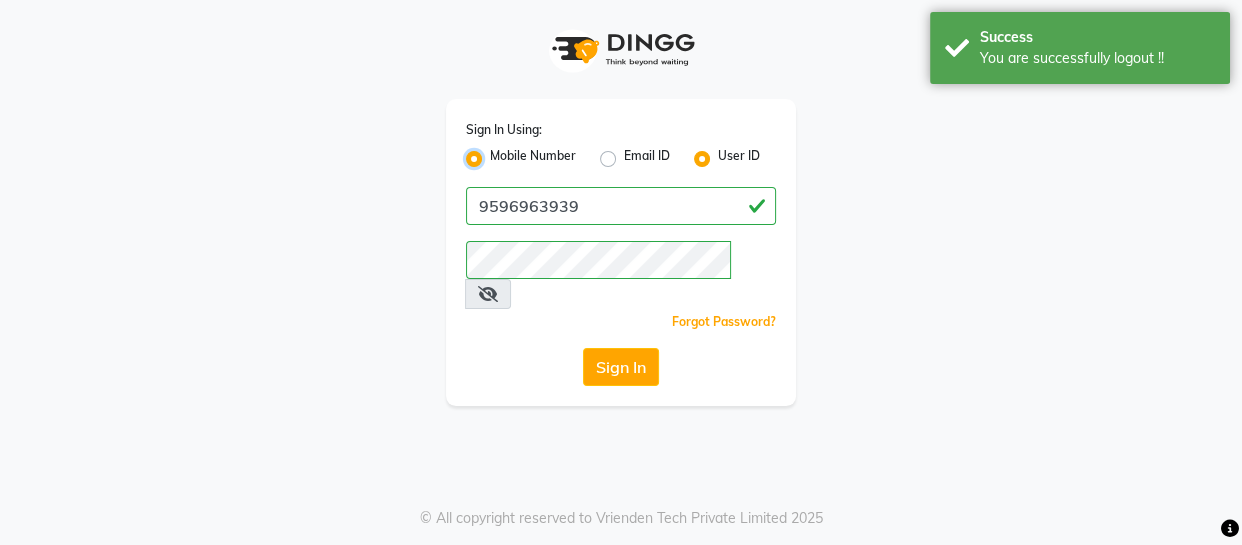 radio on "false" 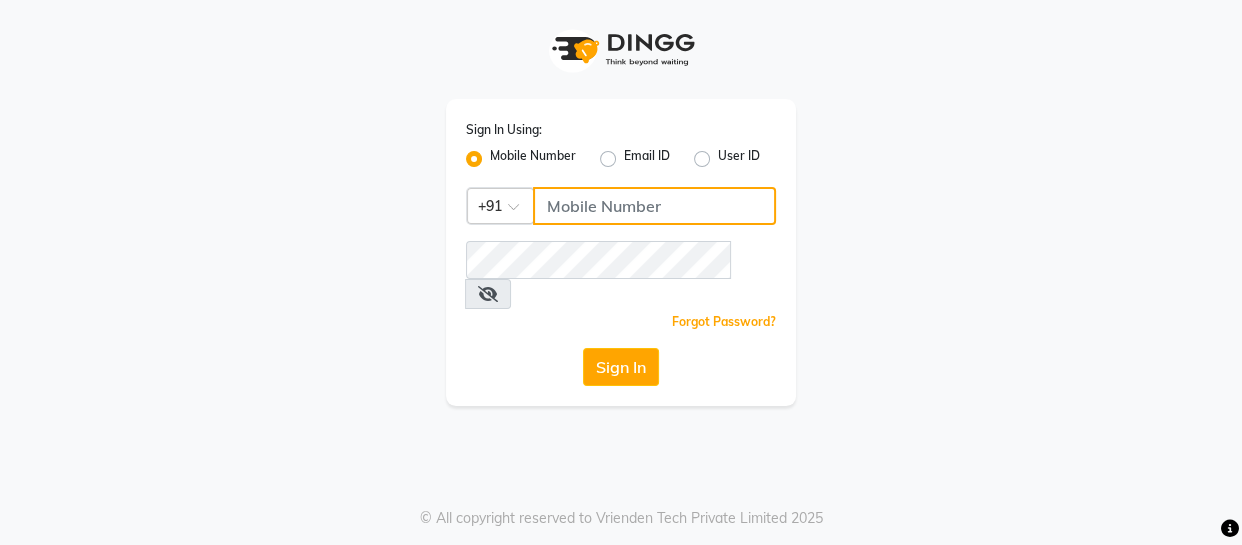 drag, startPoint x: 580, startPoint y: 213, endPoint x: 600, endPoint y: 235, distance: 29.732138 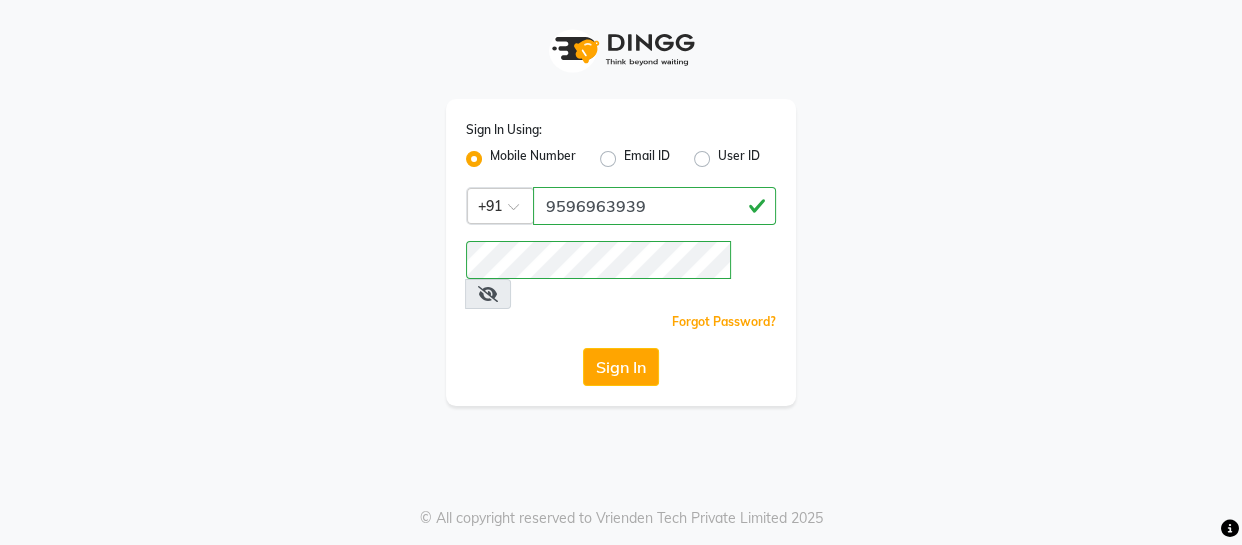 click on "Sign In" 